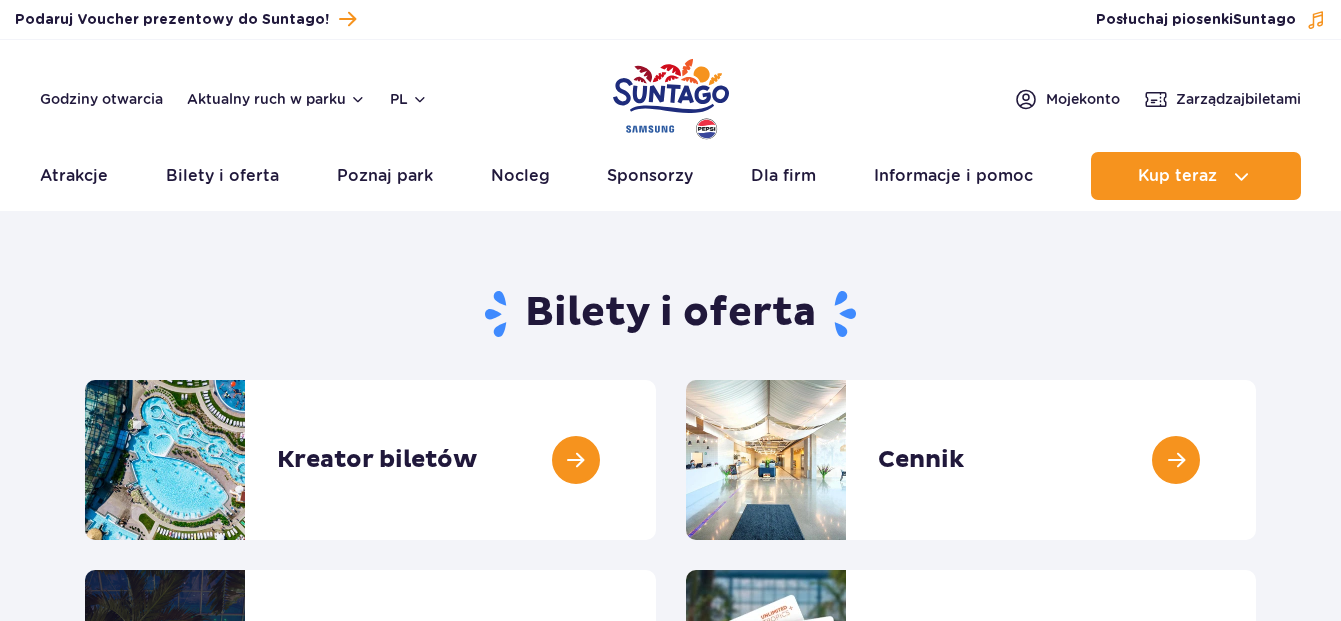 scroll, scrollTop: 0, scrollLeft: 0, axis: both 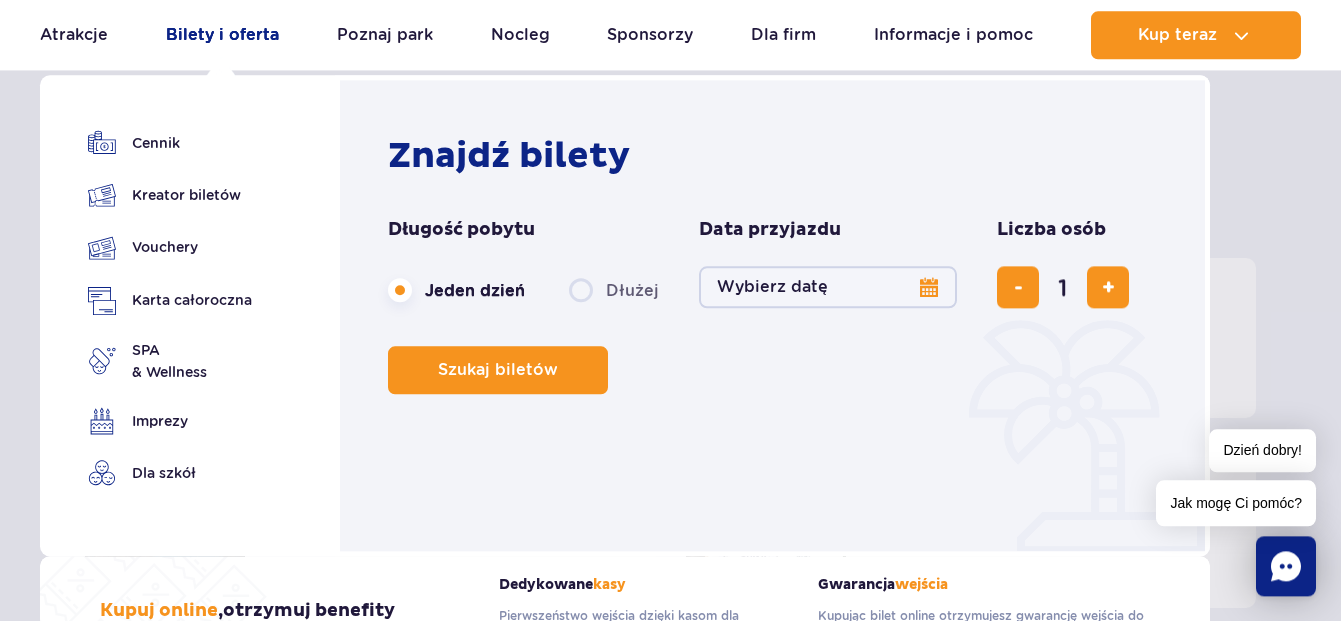 click on "Bilety i oferta" at bounding box center [222, 35] 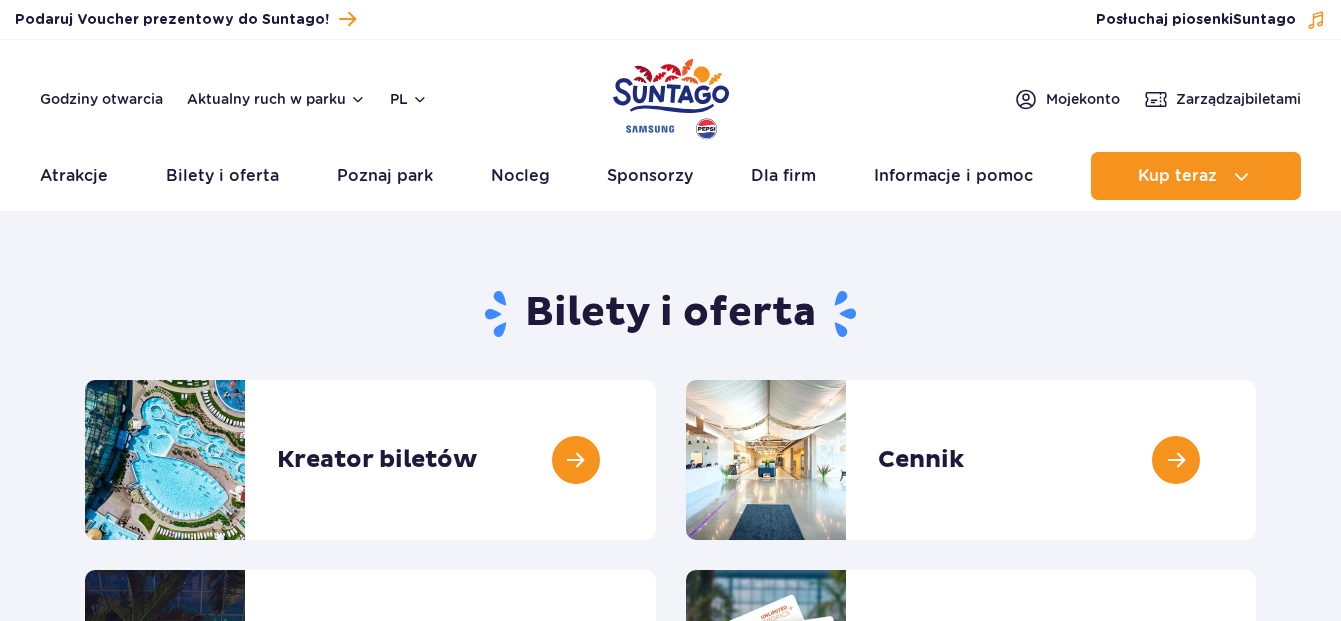 scroll, scrollTop: 0, scrollLeft: 0, axis: both 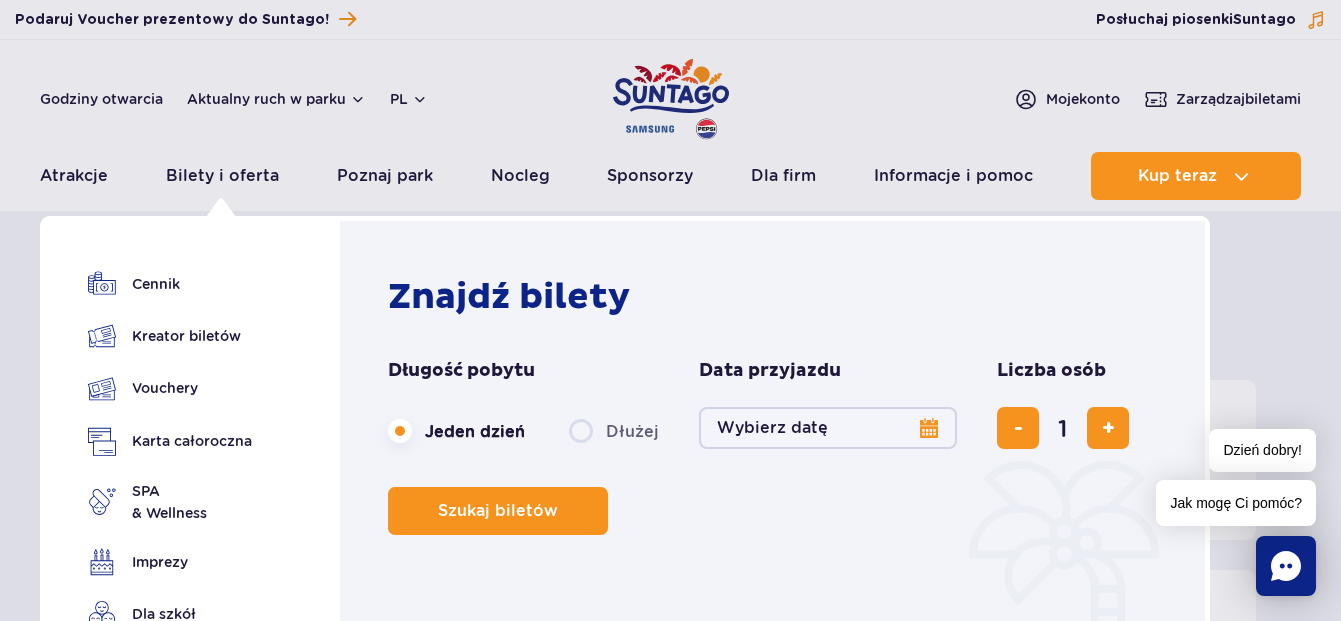 click on "Wybierz datę" at bounding box center (828, 428) 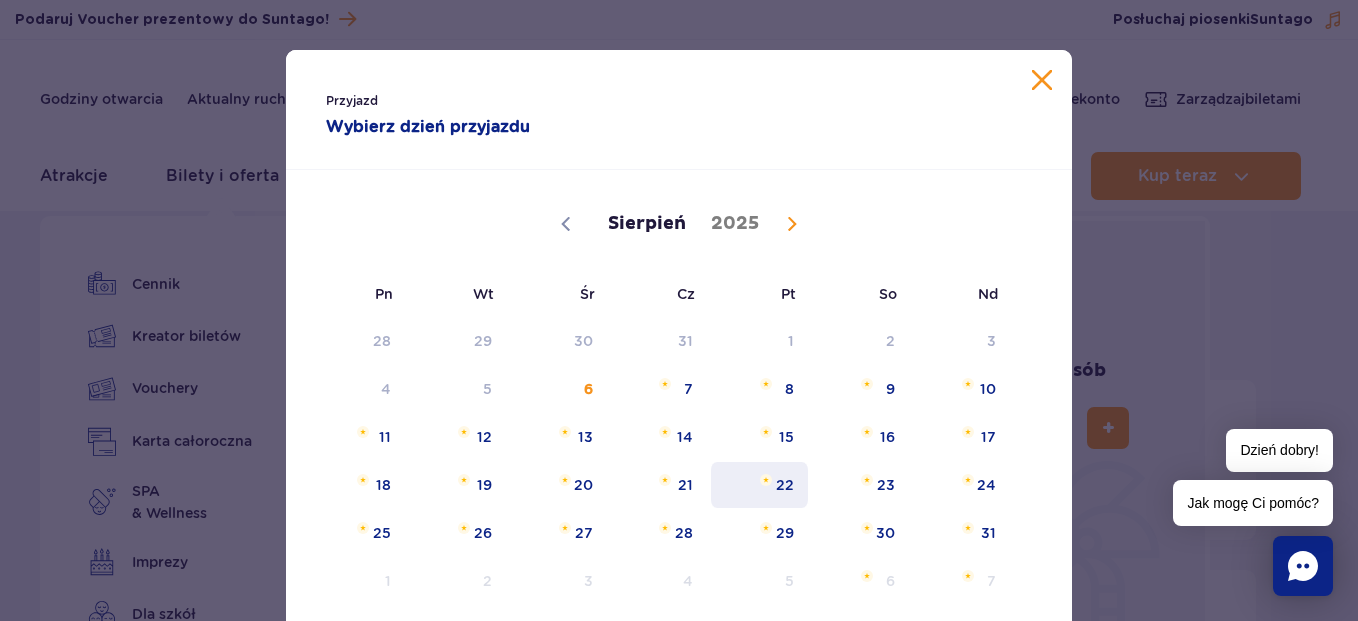 click on "22" at bounding box center [759, 485] 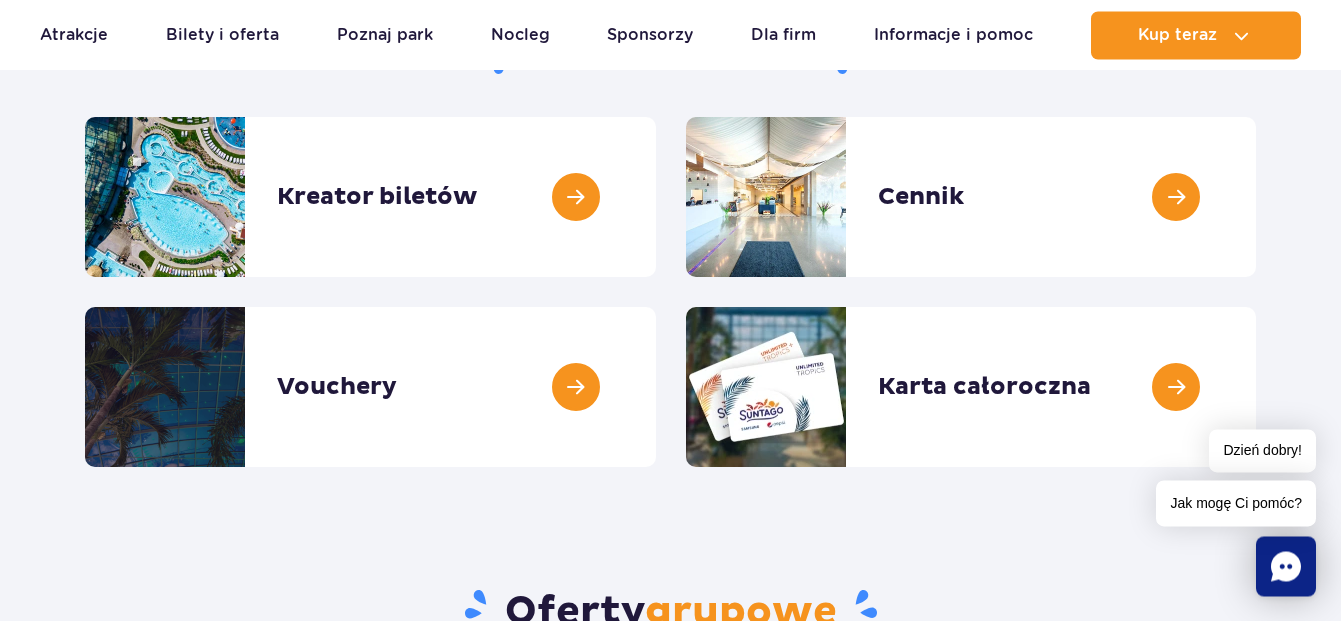 scroll, scrollTop: 320, scrollLeft: 0, axis: vertical 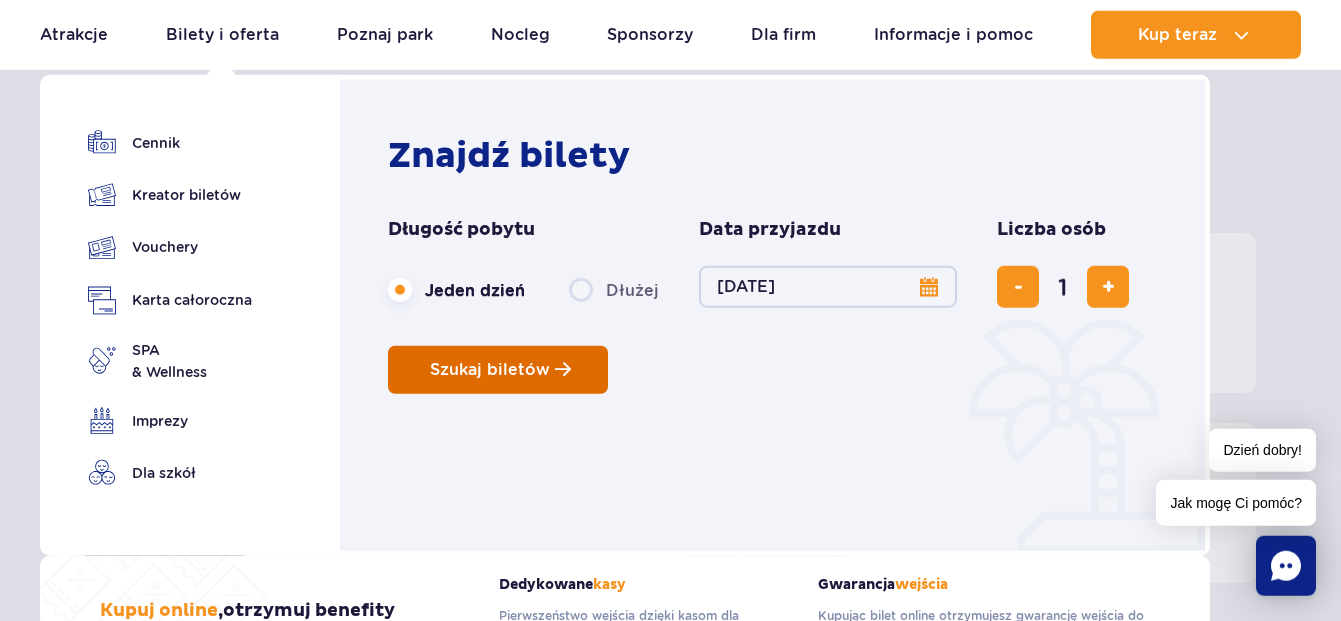 click on "Szukaj biletów" at bounding box center [490, 370] 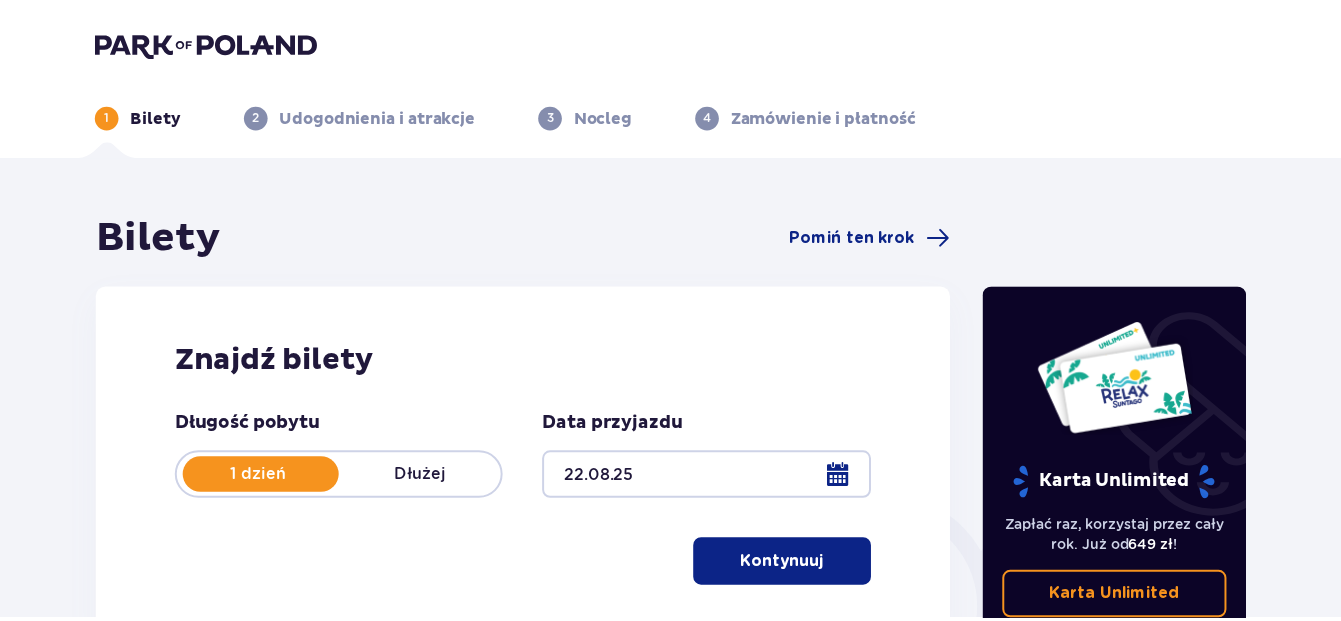 scroll, scrollTop: 0, scrollLeft: 0, axis: both 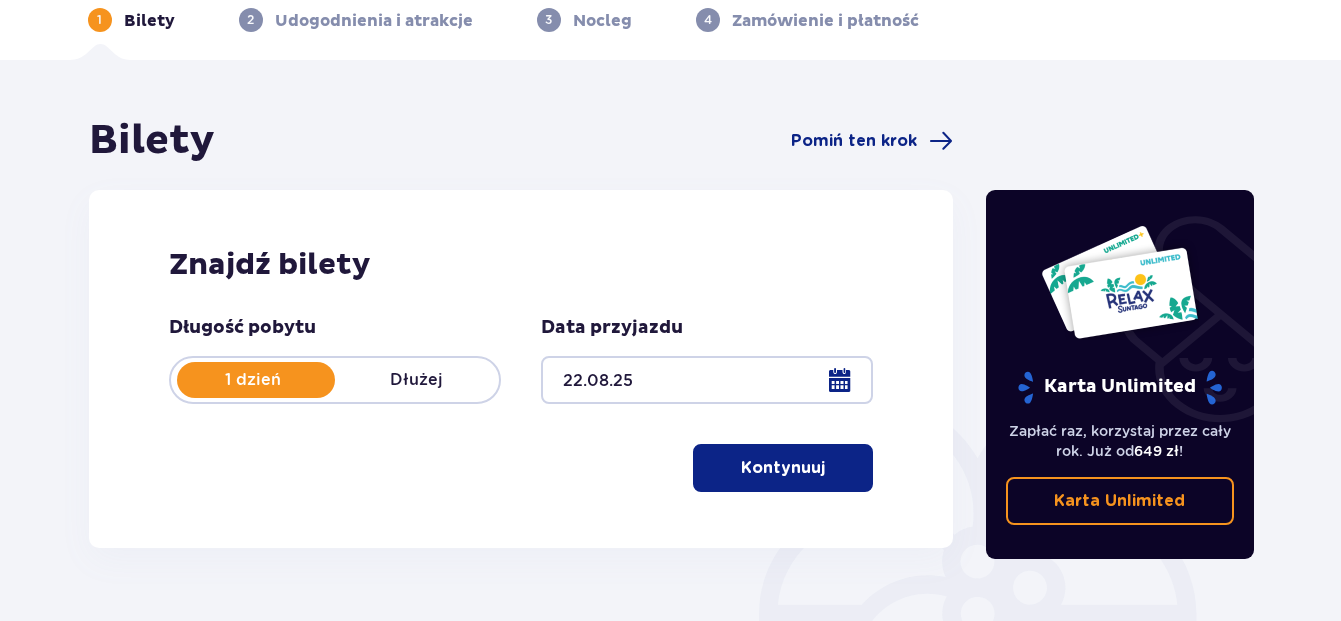 click on "Kontynuuj" at bounding box center (783, 468) 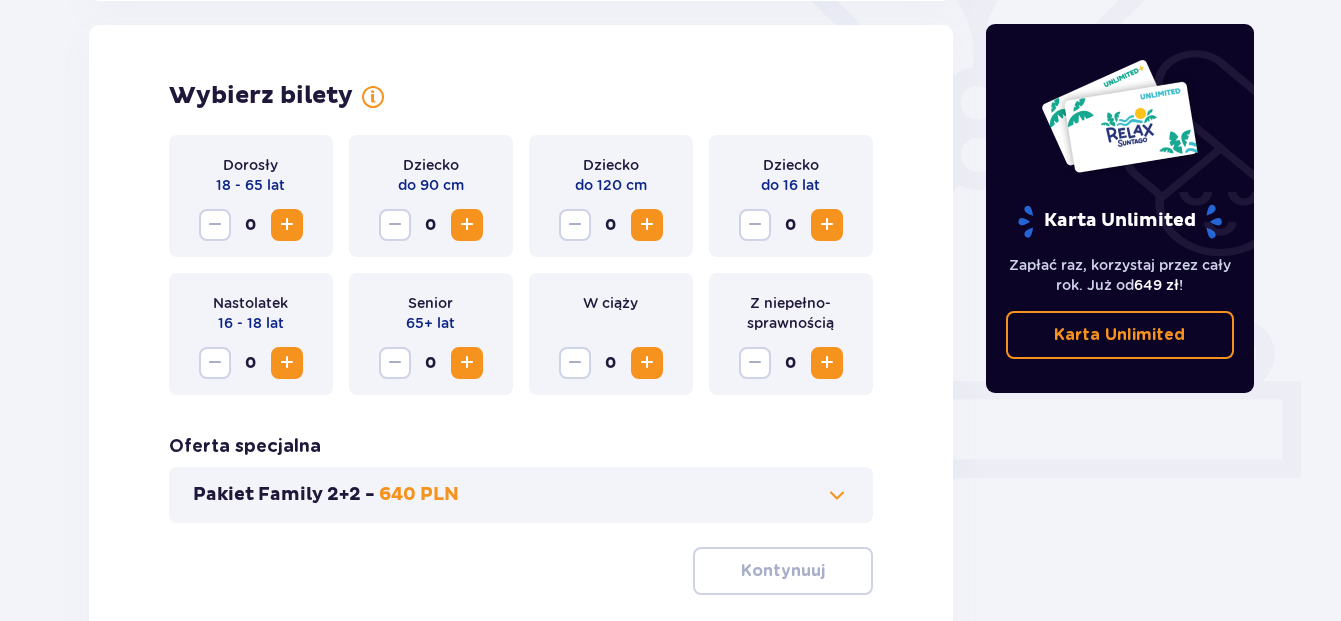 scroll, scrollTop: 556, scrollLeft: 0, axis: vertical 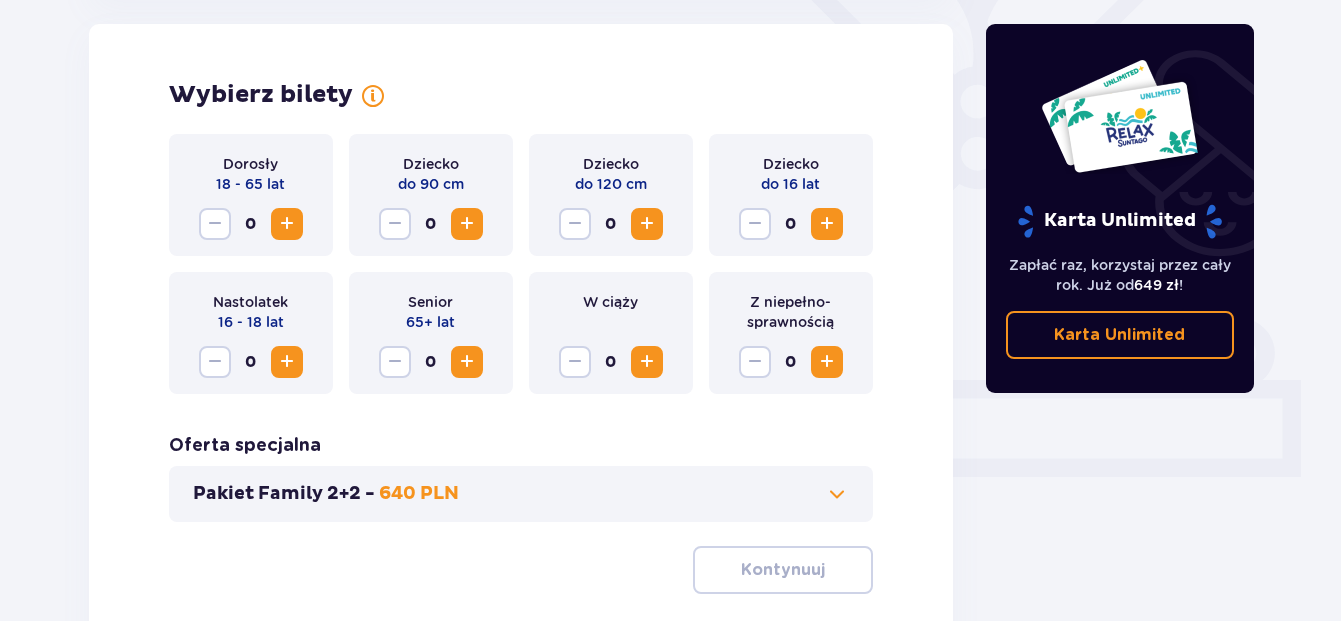 click at bounding box center (467, 362) 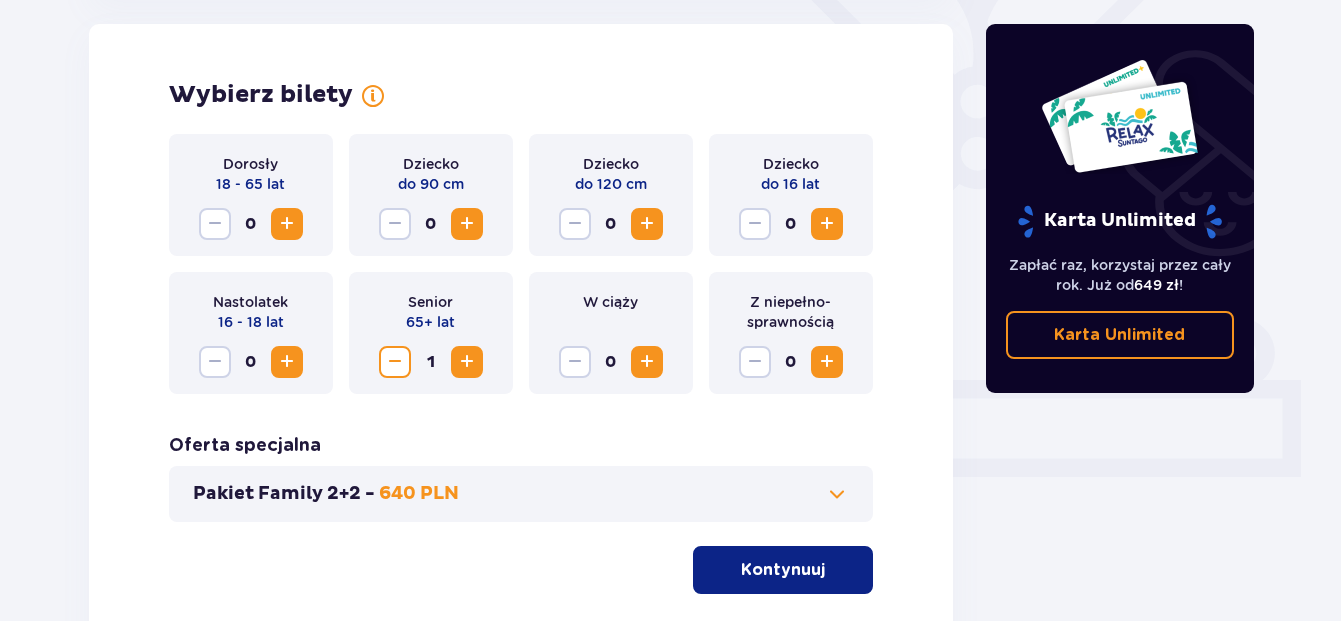 click at bounding box center [467, 362] 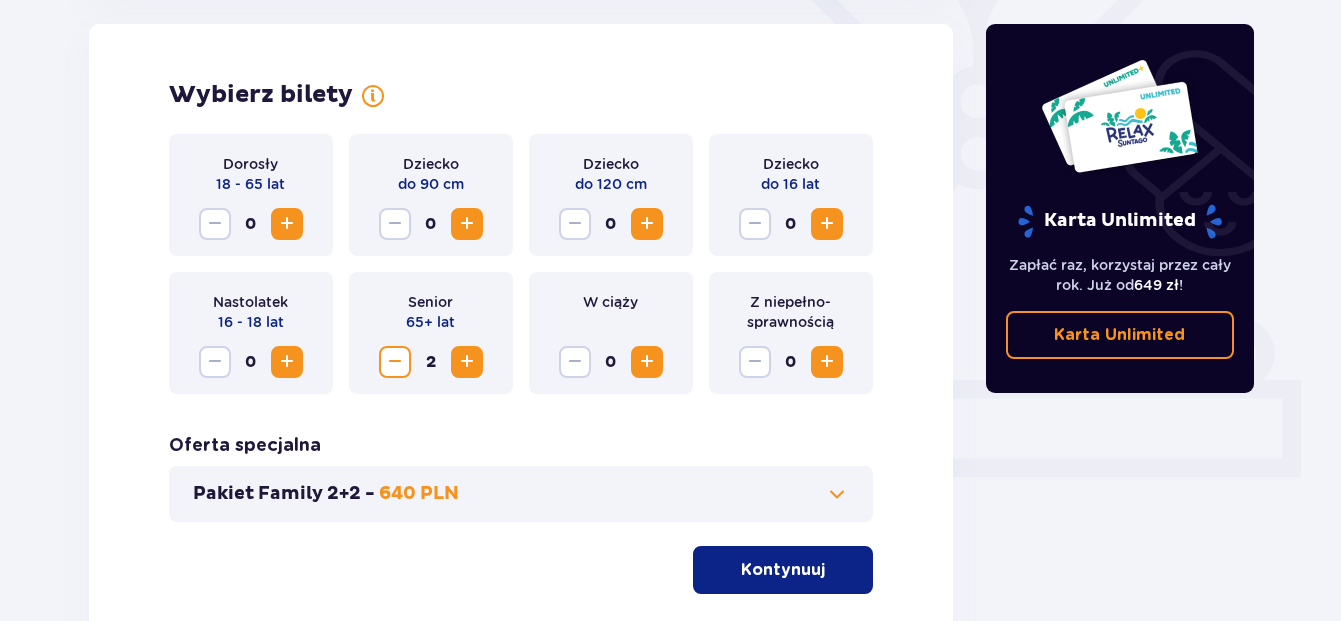 click at bounding box center (395, 362) 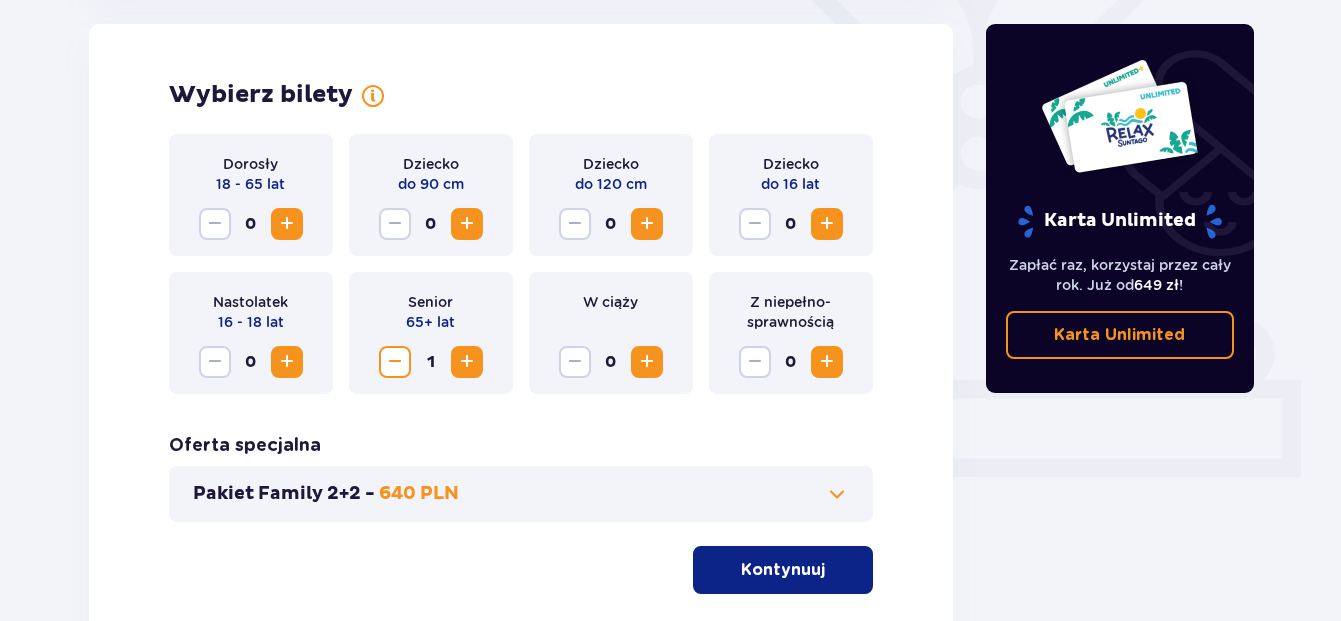 click at bounding box center [827, 362] 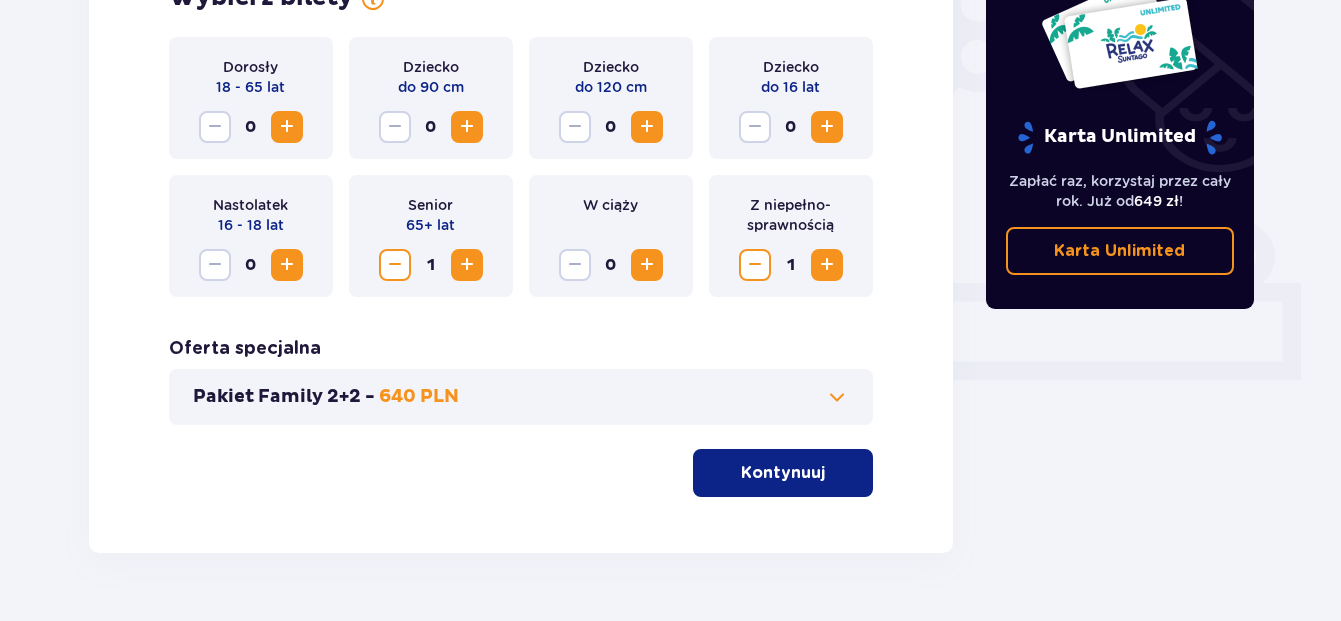 scroll, scrollTop: 705, scrollLeft: 0, axis: vertical 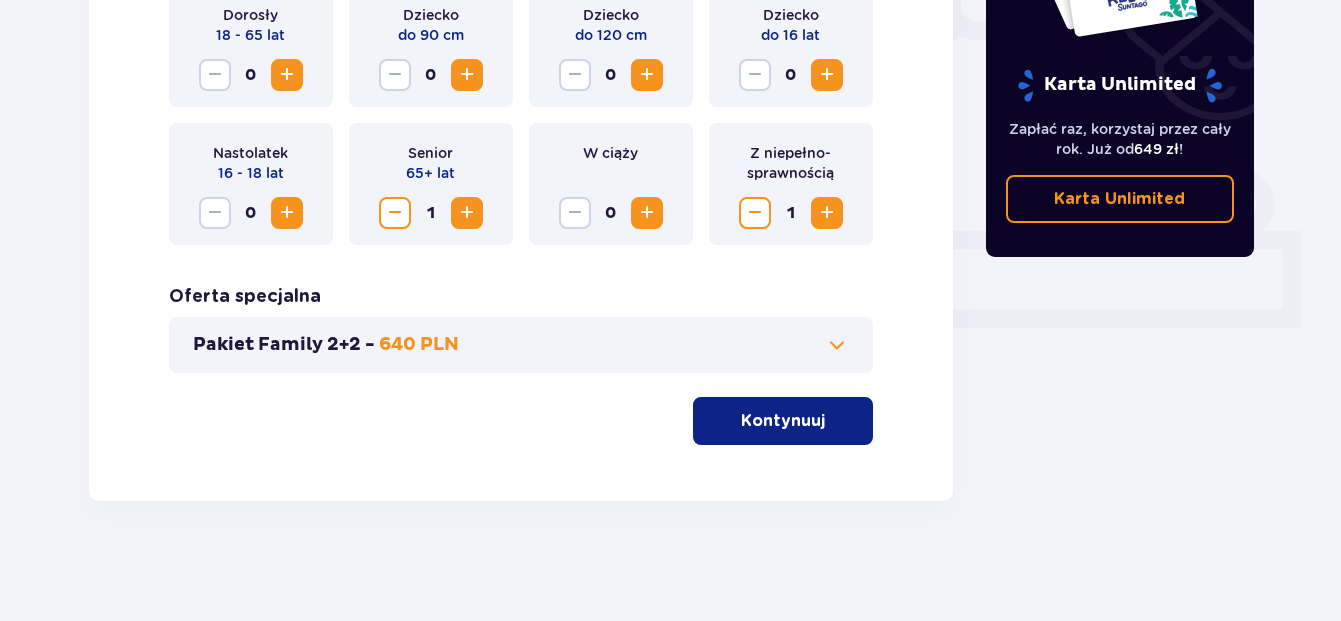 click on "Kontynuuj" at bounding box center [783, 421] 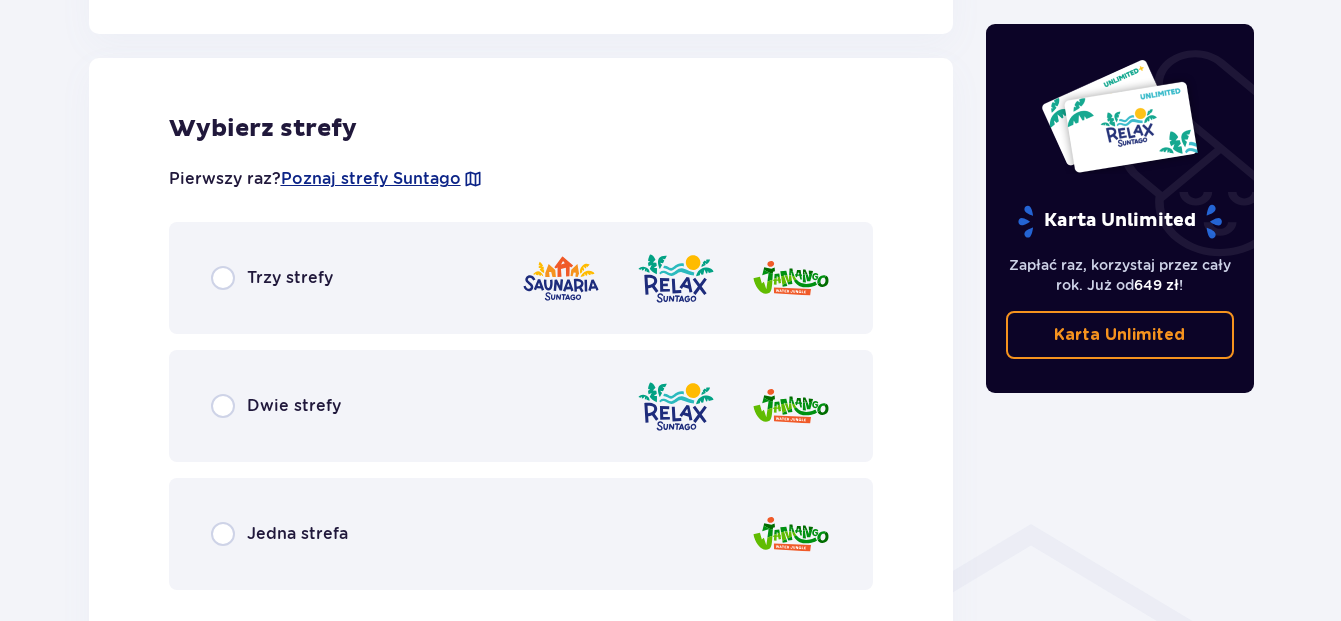 scroll, scrollTop: 1110, scrollLeft: 0, axis: vertical 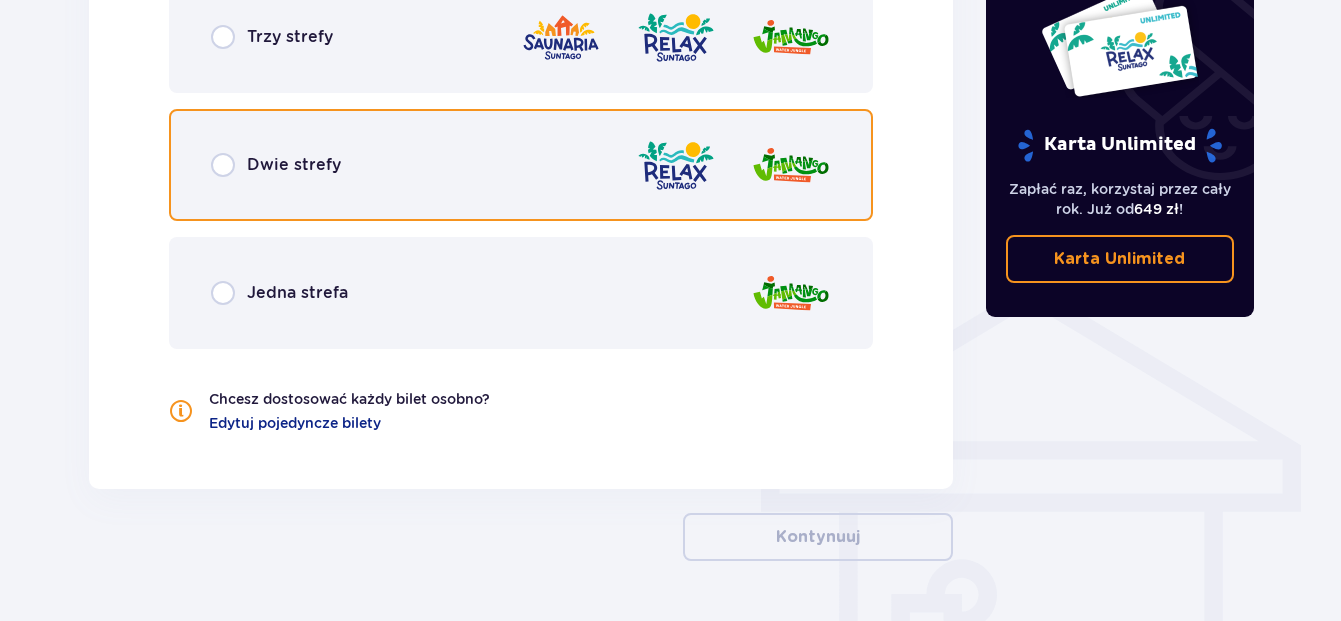 click at bounding box center [223, 165] 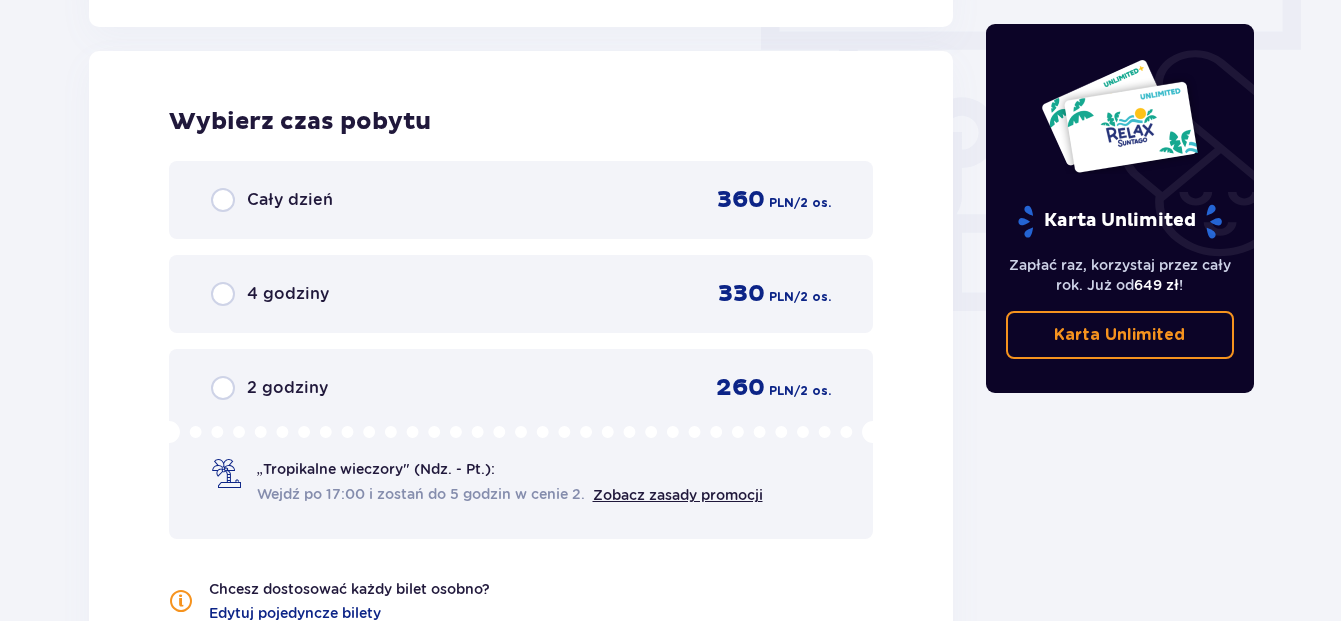 scroll, scrollTop: 1806, scrollLeft: 0, axis: vertical 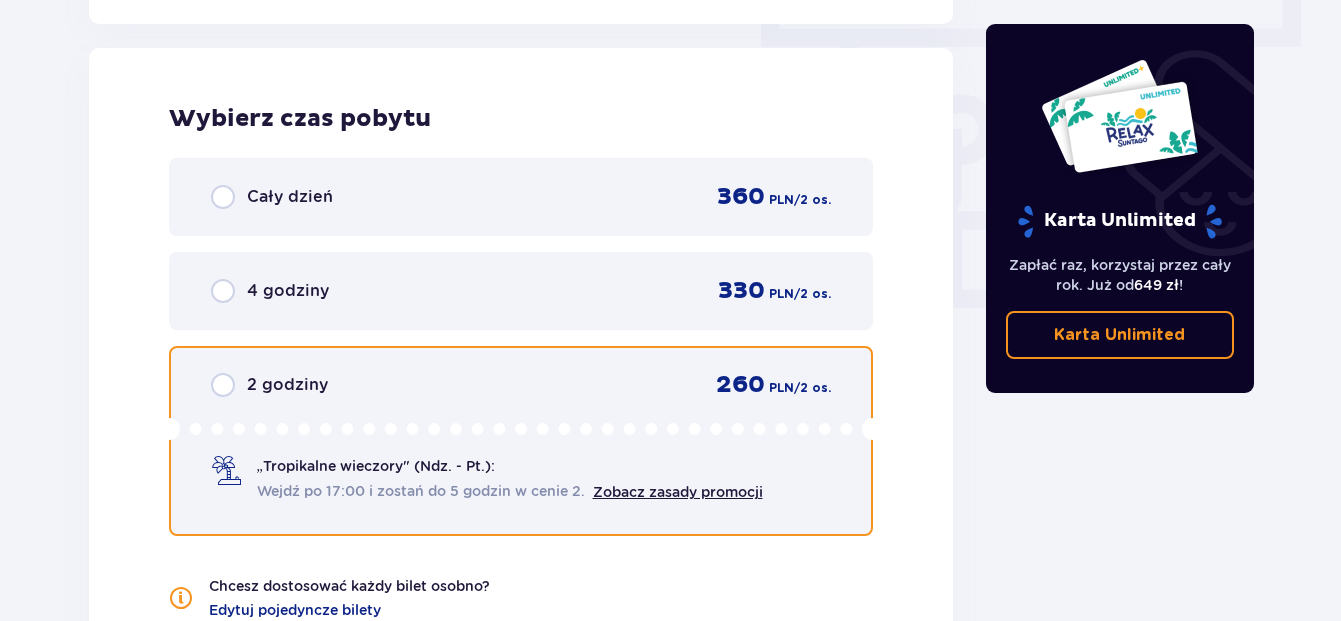 click at bounding box center [223, 385] 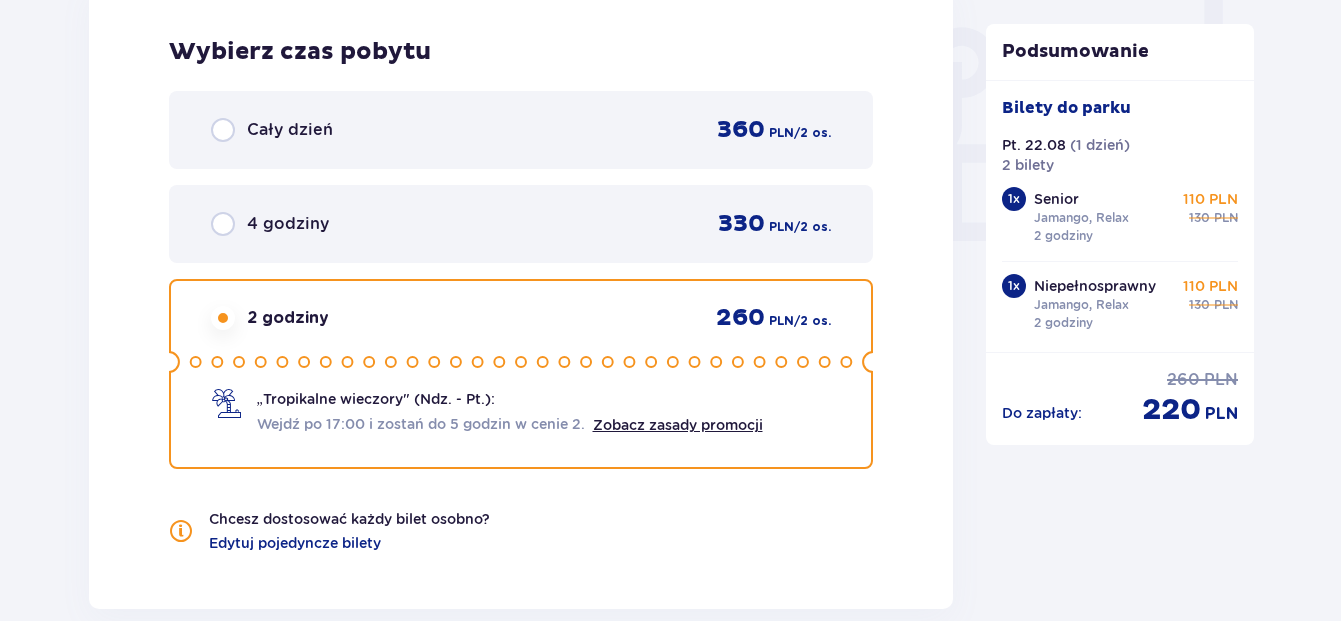scroll, scrollTop: 2149, scrollLeft: 0, axis: vertical 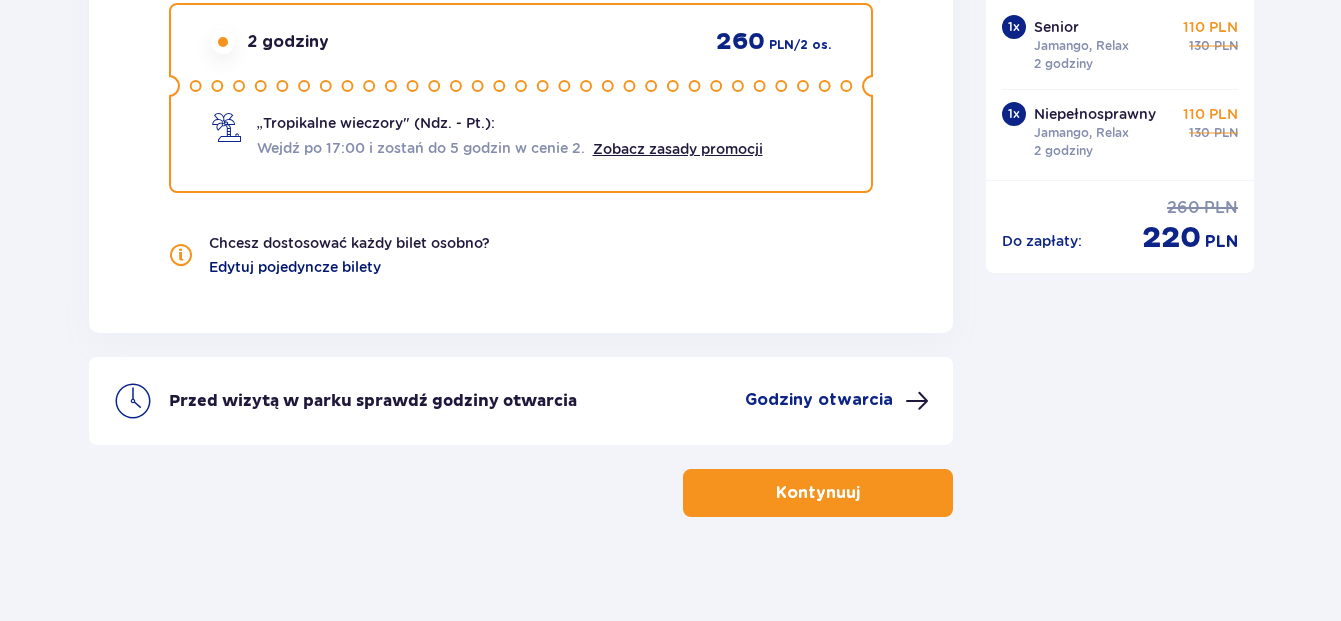 click on "Edytuj pojedyncze bilety" at bounding box center [295, 267] 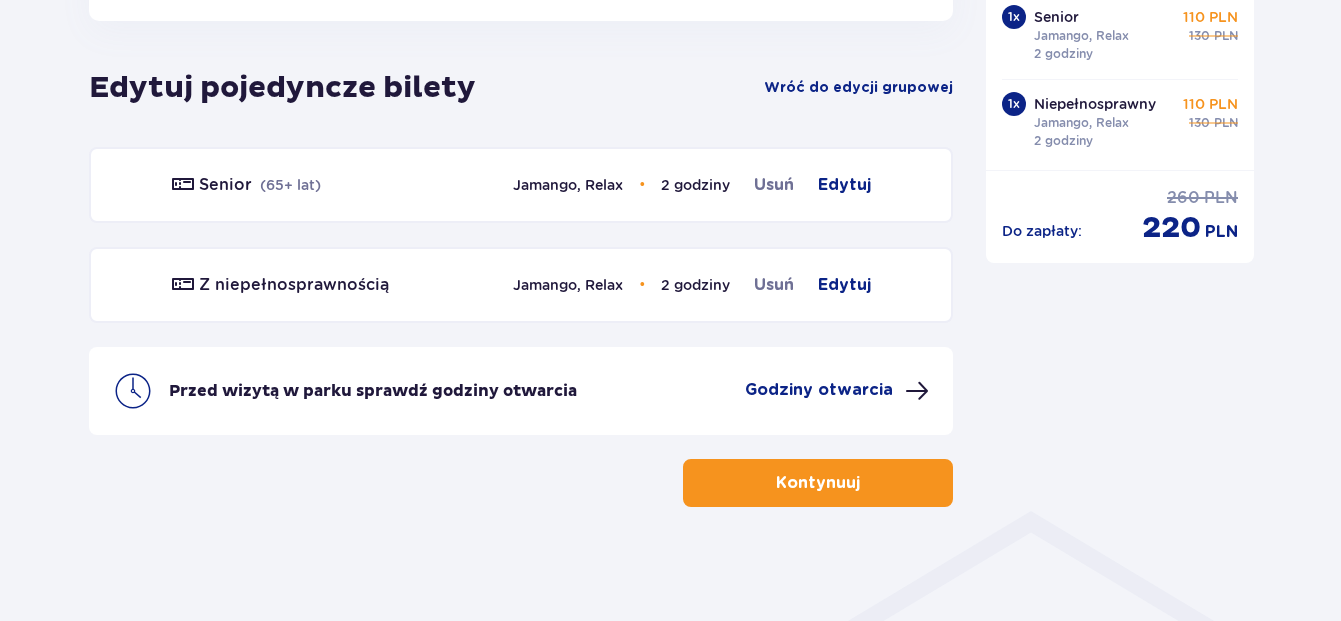 scroll, scrollTop: 1110, scrollLeft: 0, axis: vertical 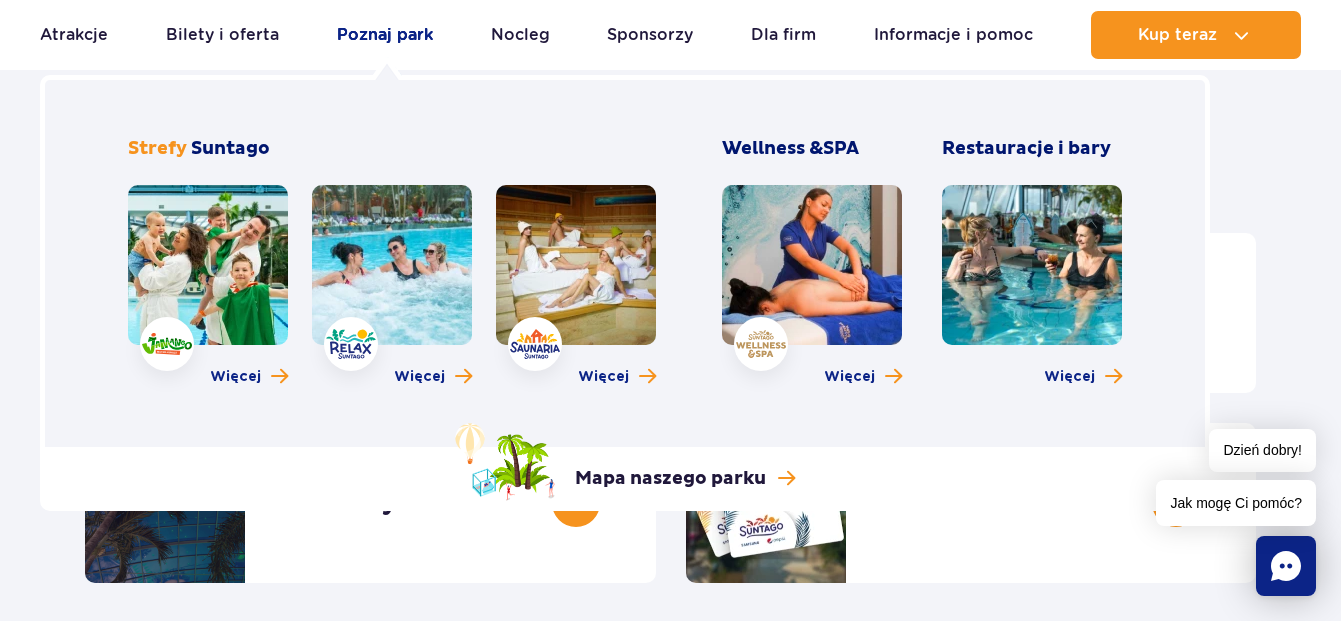 click on "Poznaj park" at bounding box center [385, 35] 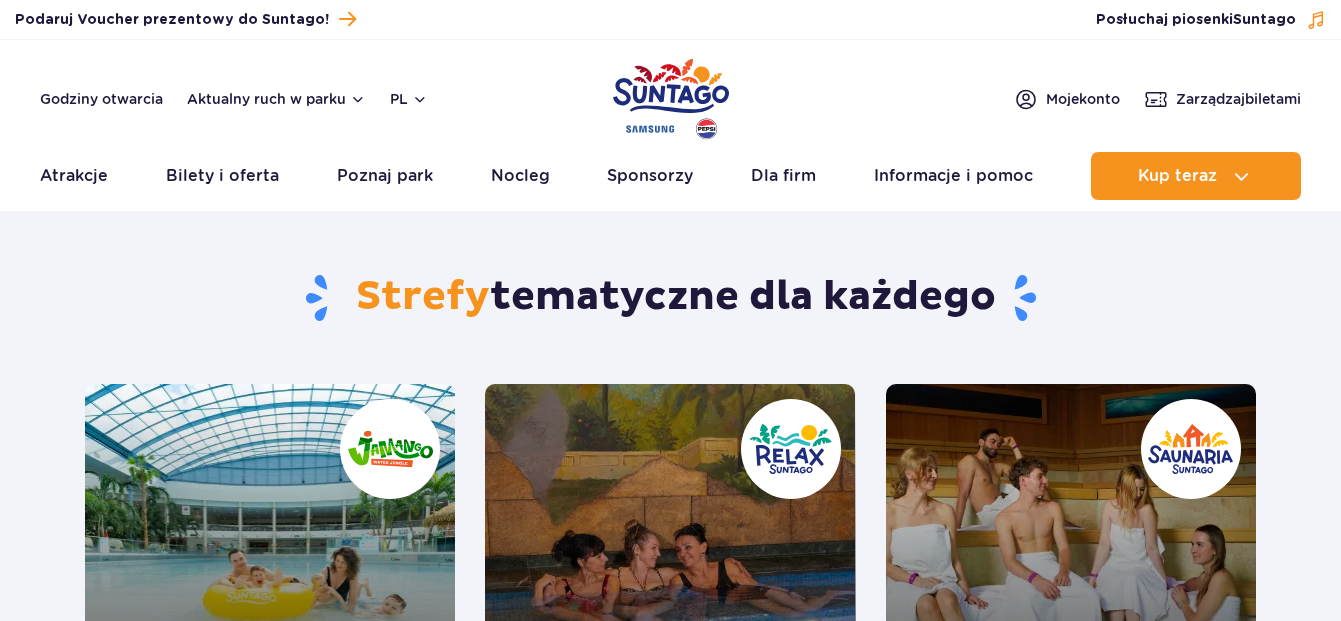 scroll, scrollTop: 0, scrollLeft: 0, axis: both 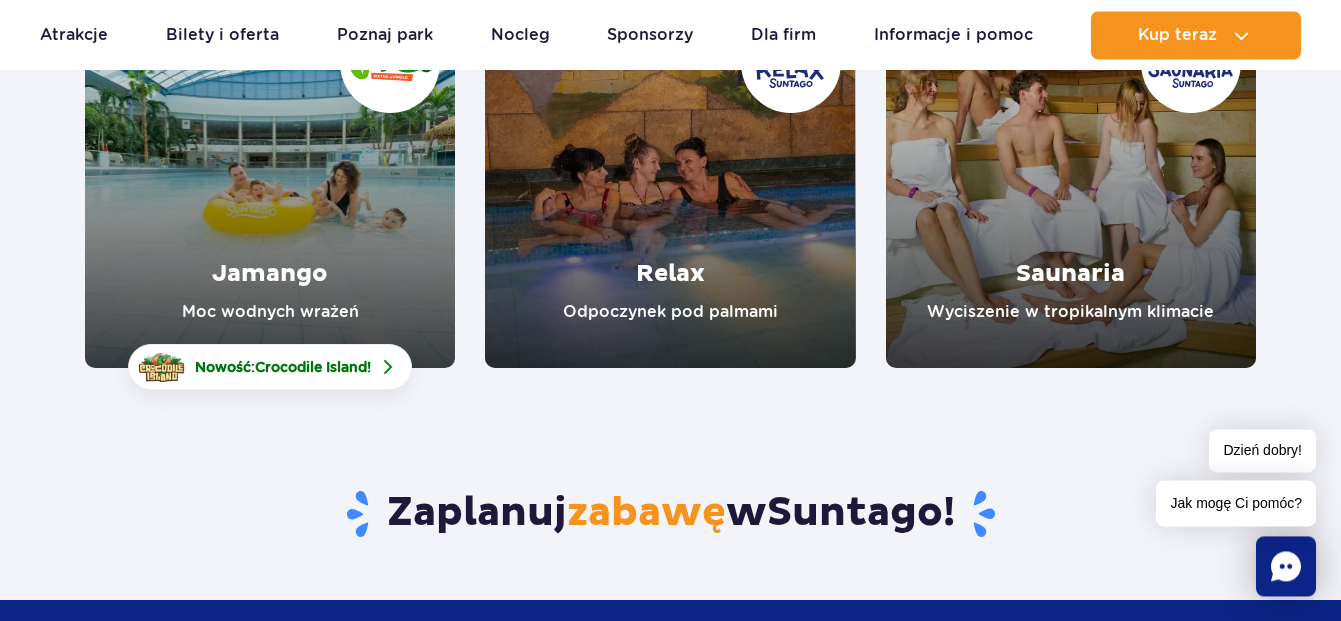 click at bounding box center (1071, 183) 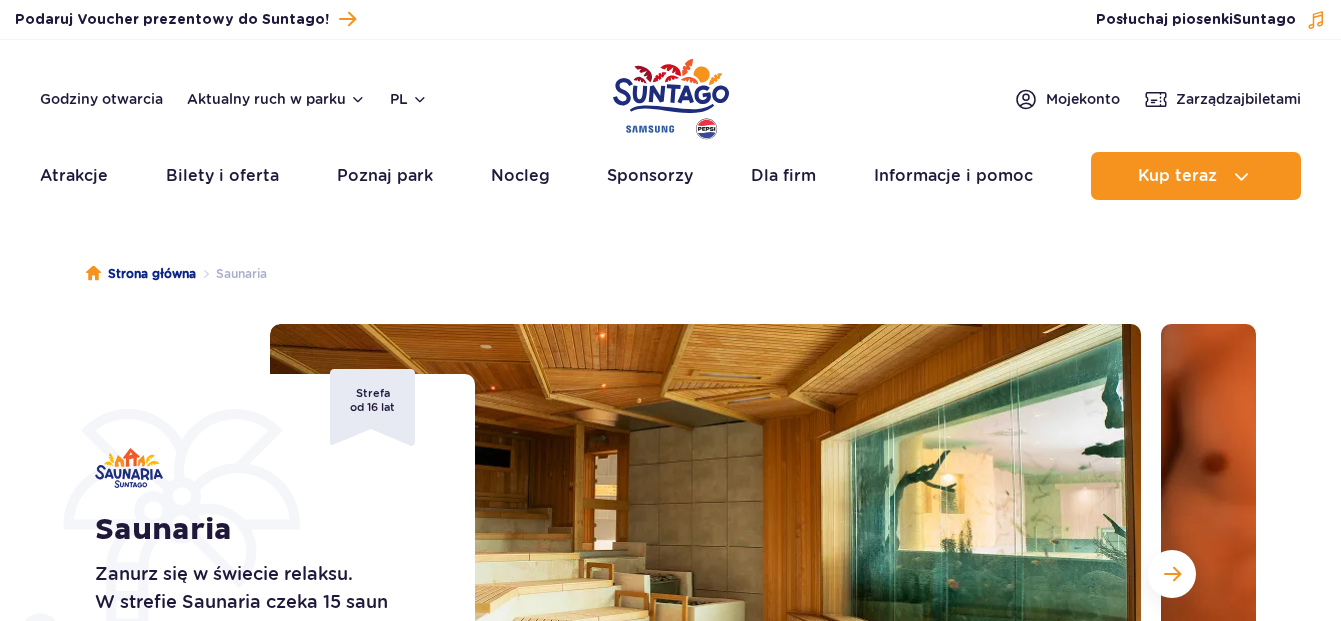 scroll, scrollTop: 0, scrollLeft: 0, axis: both 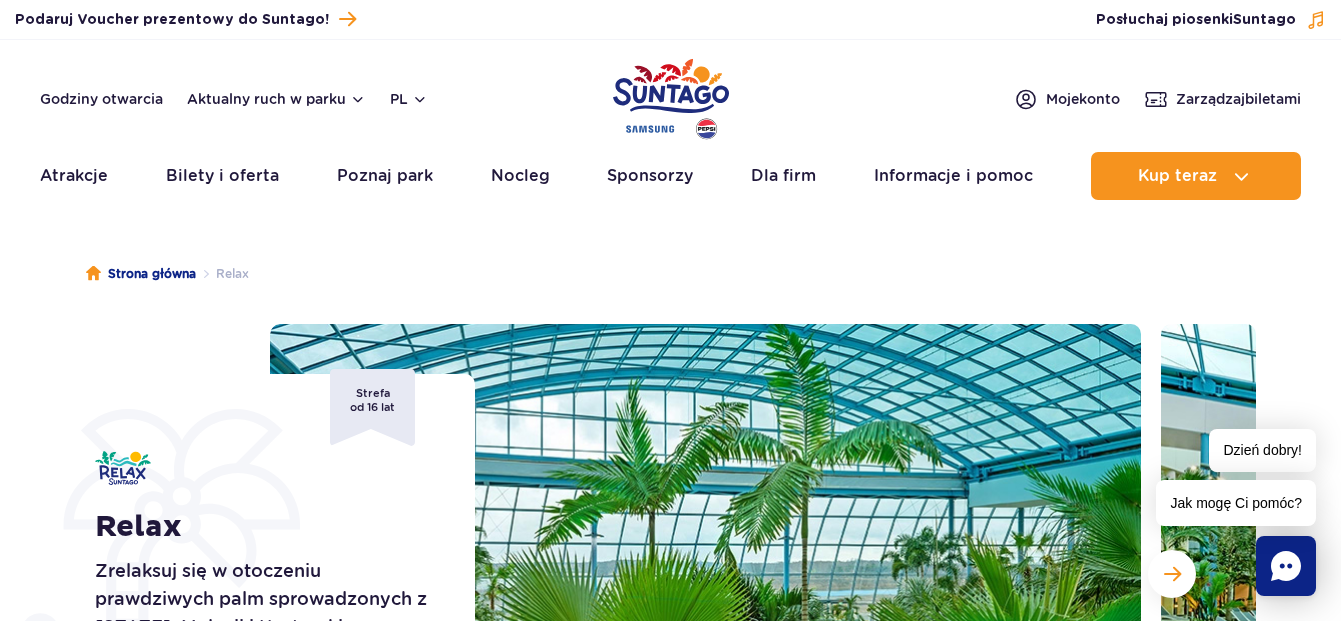 click on "Godziny otwarcia
Aktualny ruch w parku
pl
PL
EN
UA
Moje  konto
Zarządzaj  biletami
Aktualny ruch w parku
Atrakcje
Zjeżdżalnie
Aster
SPA" at bounding box center (670, 125) 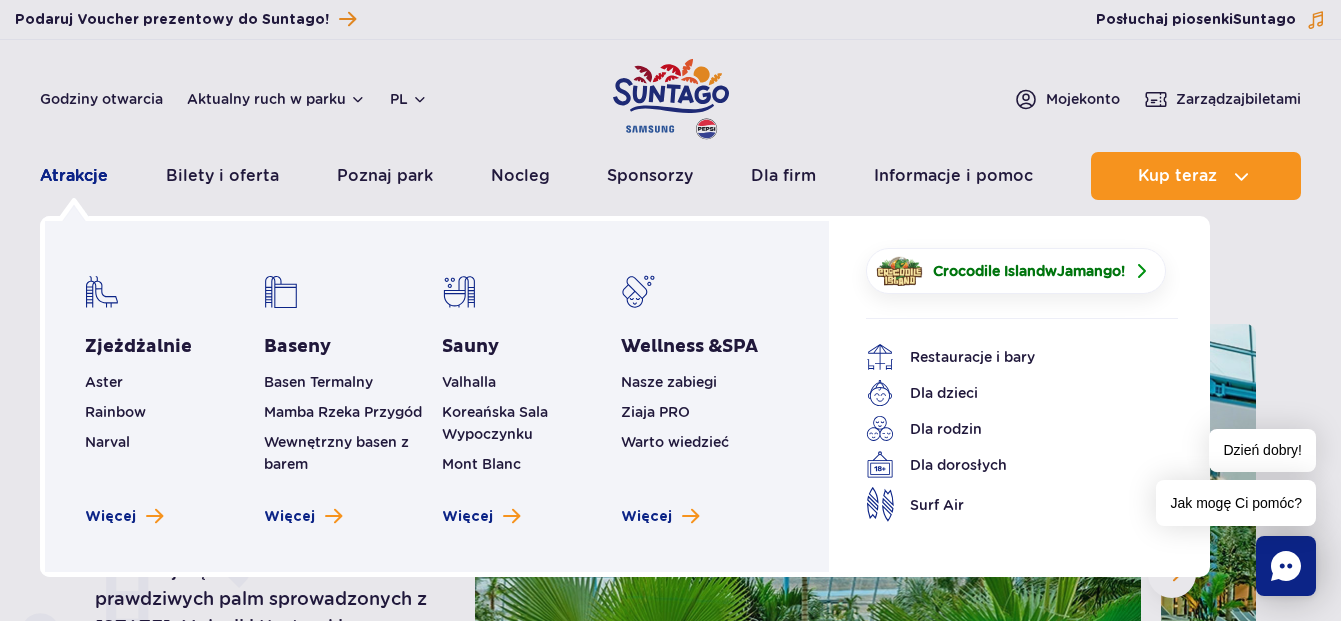click on "Atrakcje" at bounding box center [74, 176] 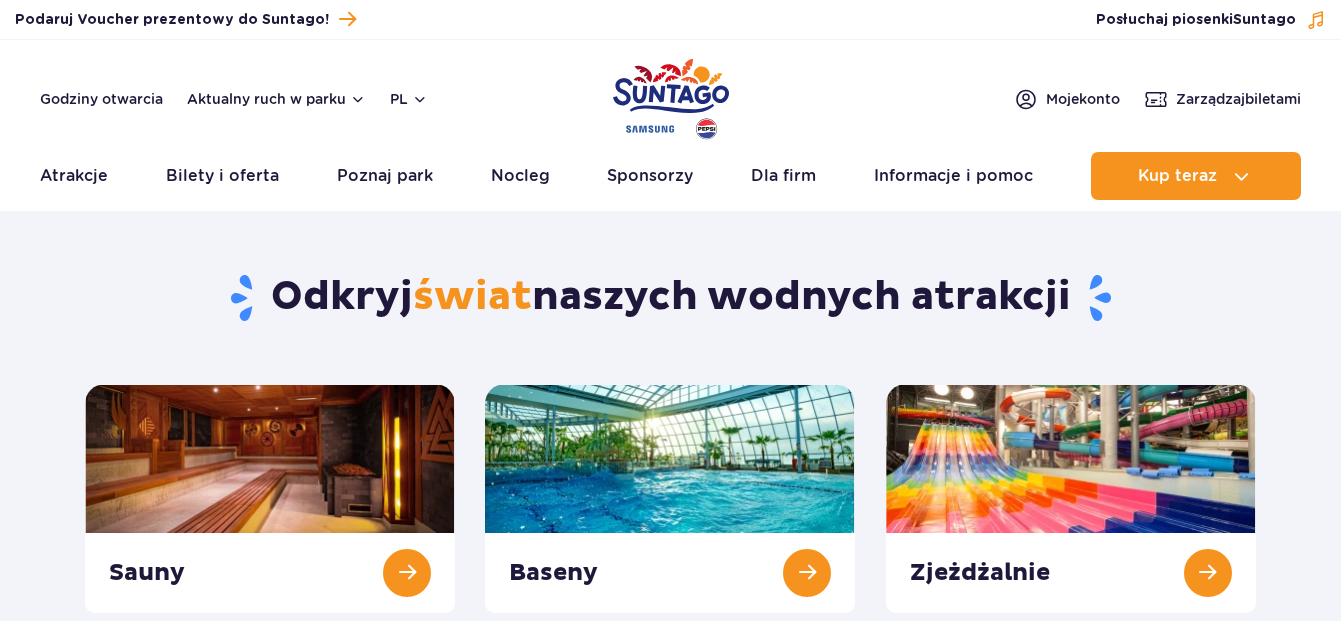 scroll, scrollTop: 0, scrollLeft: 0, axis: both 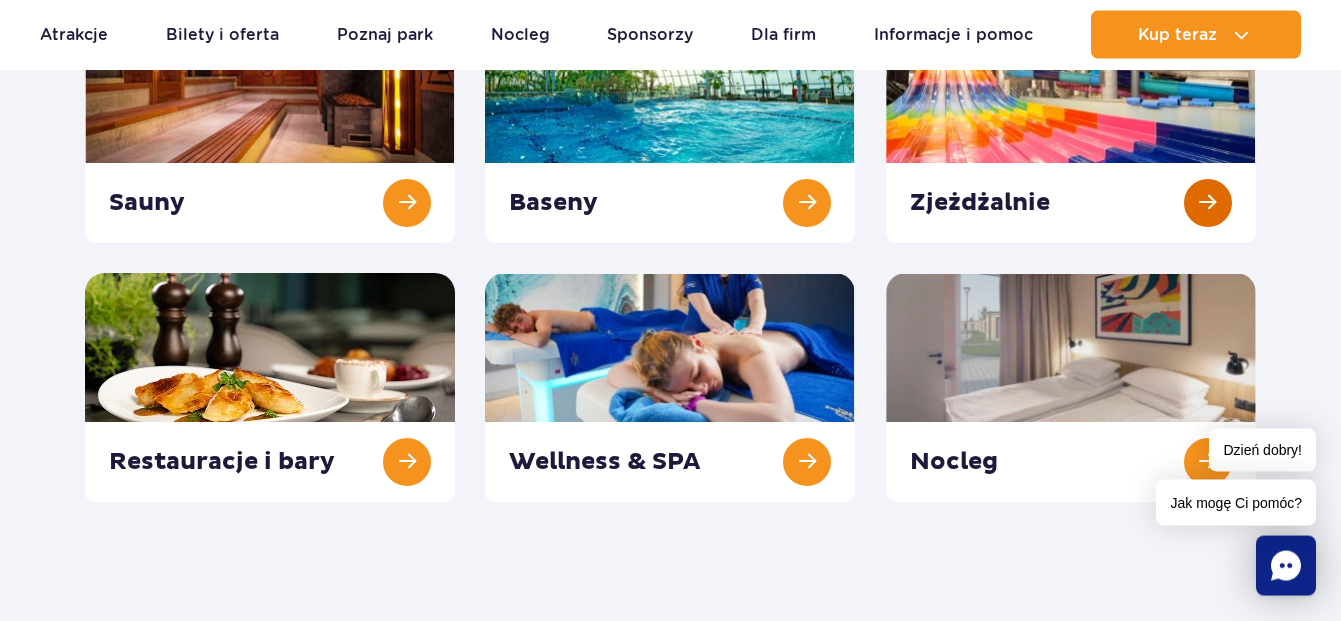 click at bounding box center [1071, 128] 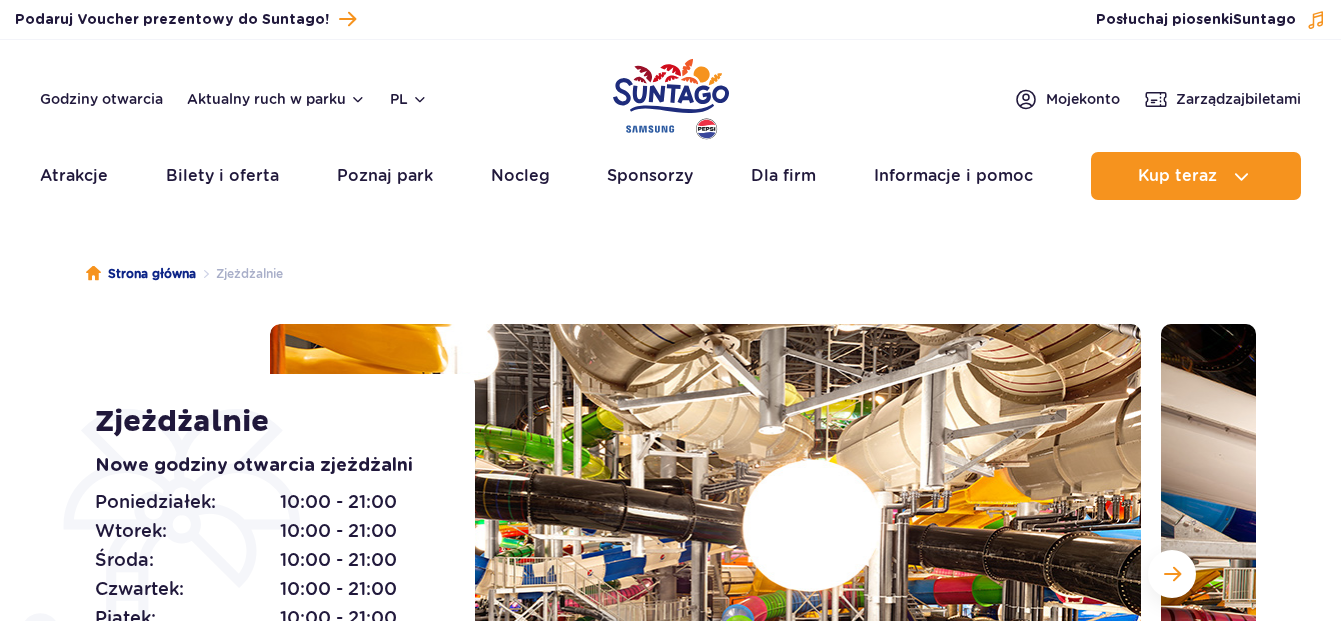 scroll, scrollTop: 0, scrollLeft: 0, axis: both 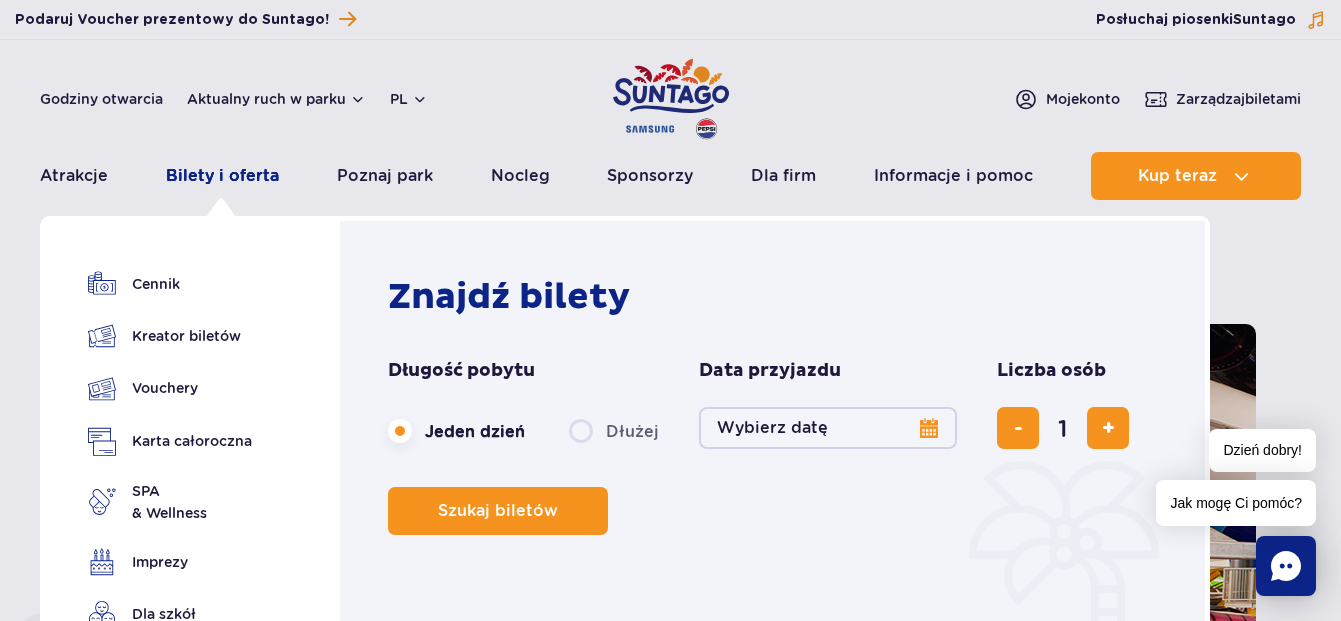 click on "Bilety i oferta" at bounding box center [222, 176] 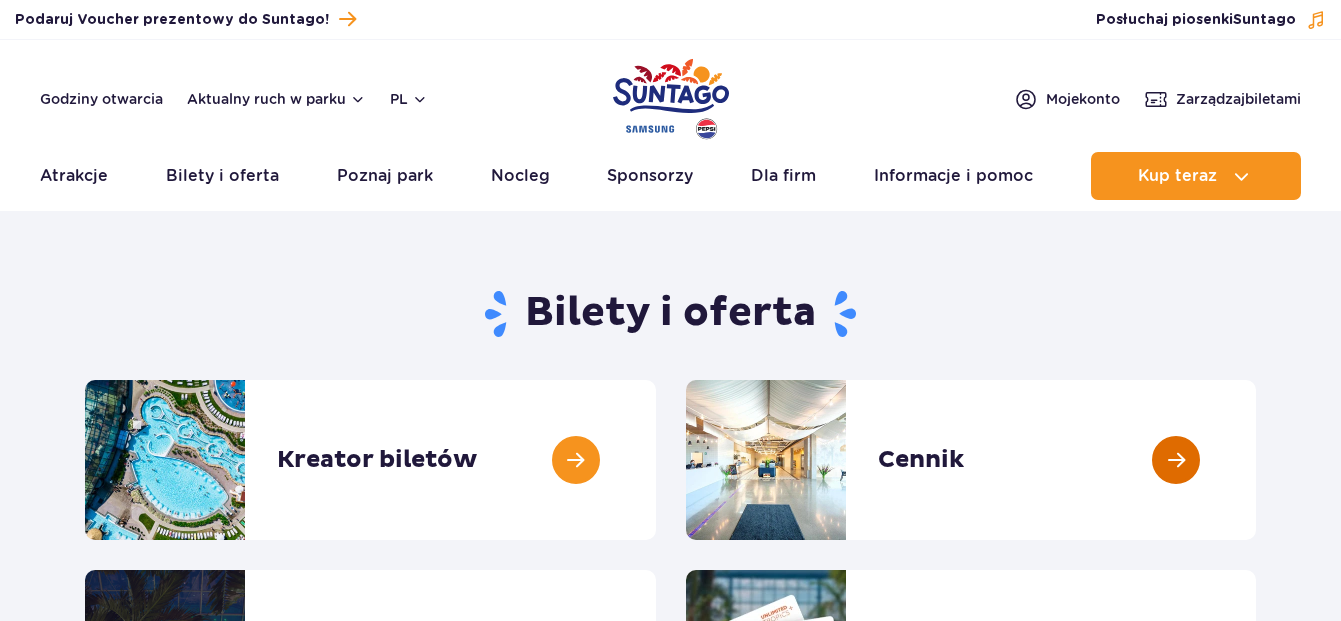 scroll, scrollTop: 0, scrollLeft: 0, axis: both 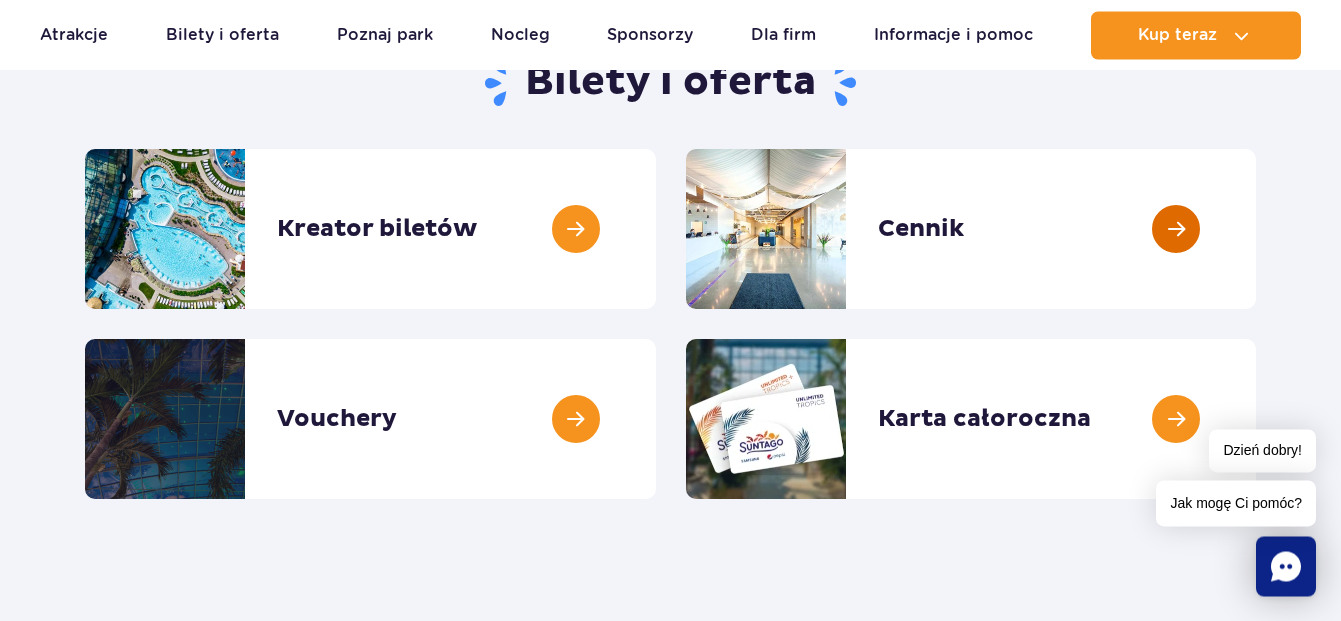 click at bounding box center [1256, 229] 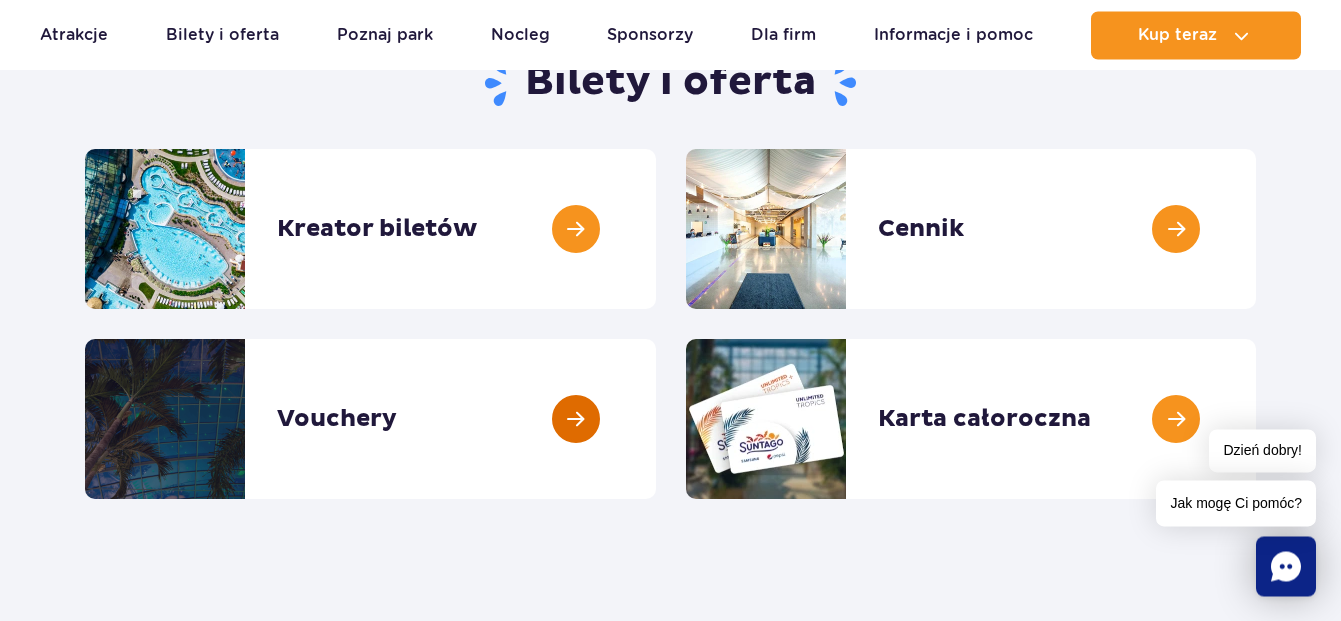click at bounding box center [656, 419] 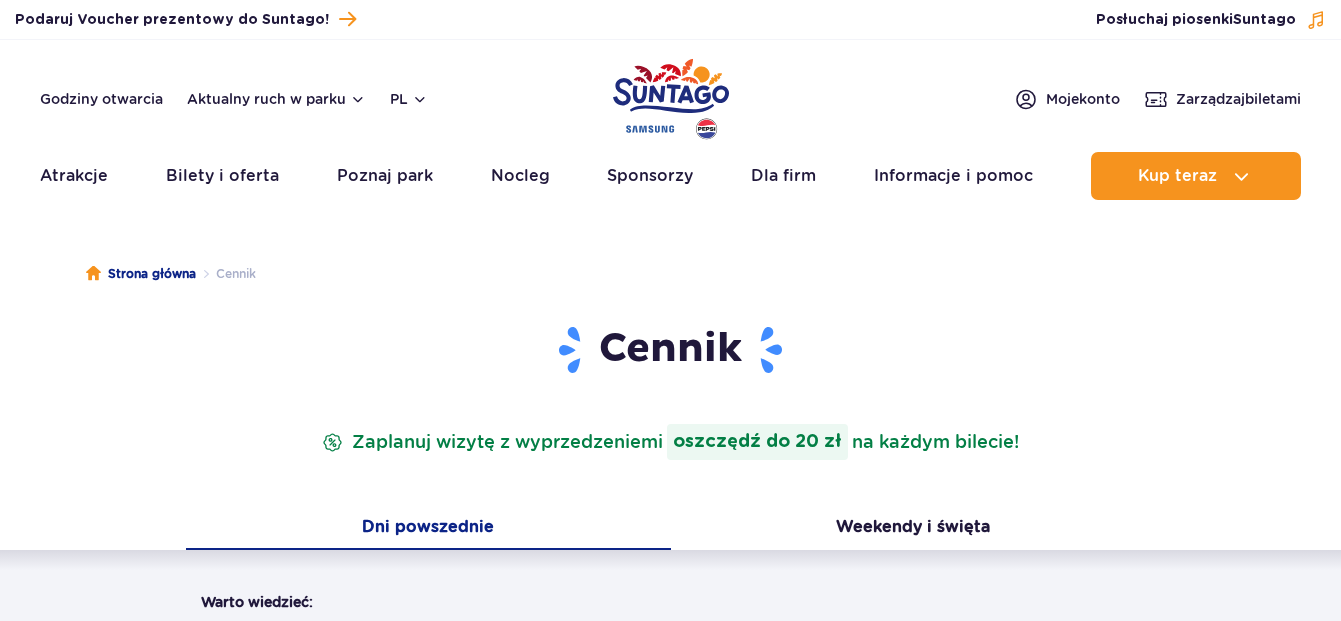 scroll, scrollTop: 0, scrollLeft: 0, axis: both 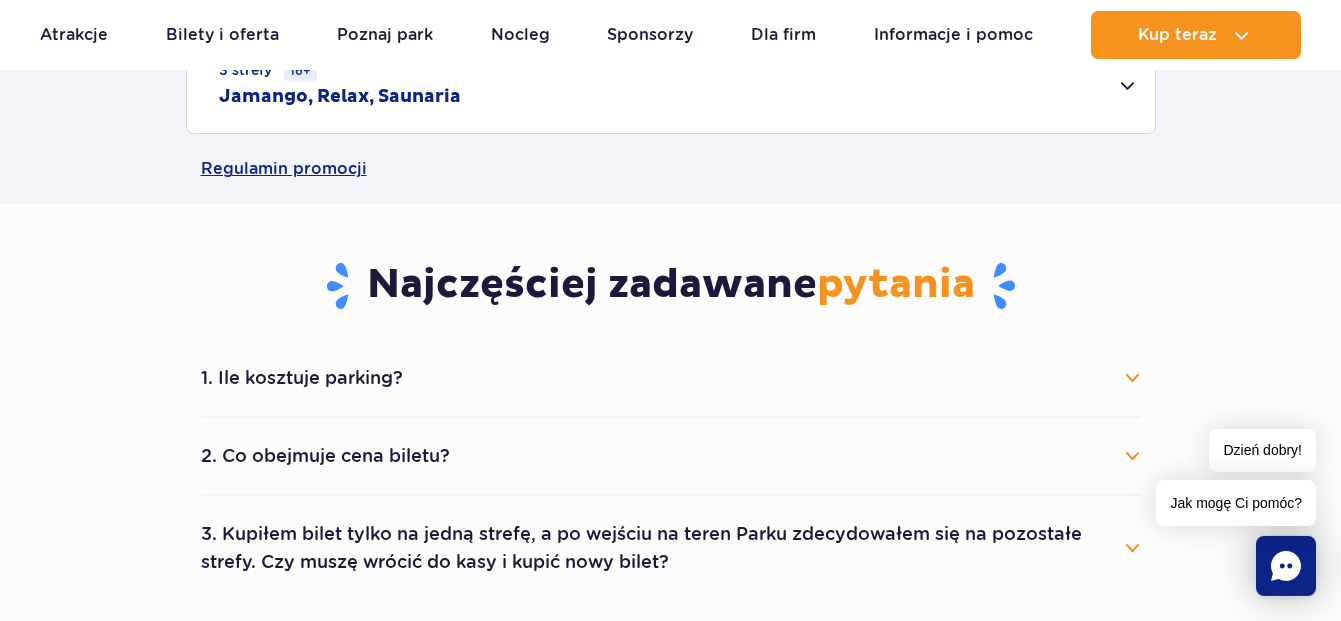 click on "2. Co obejmuje cena biletu?" at bounding box center (671, 456) 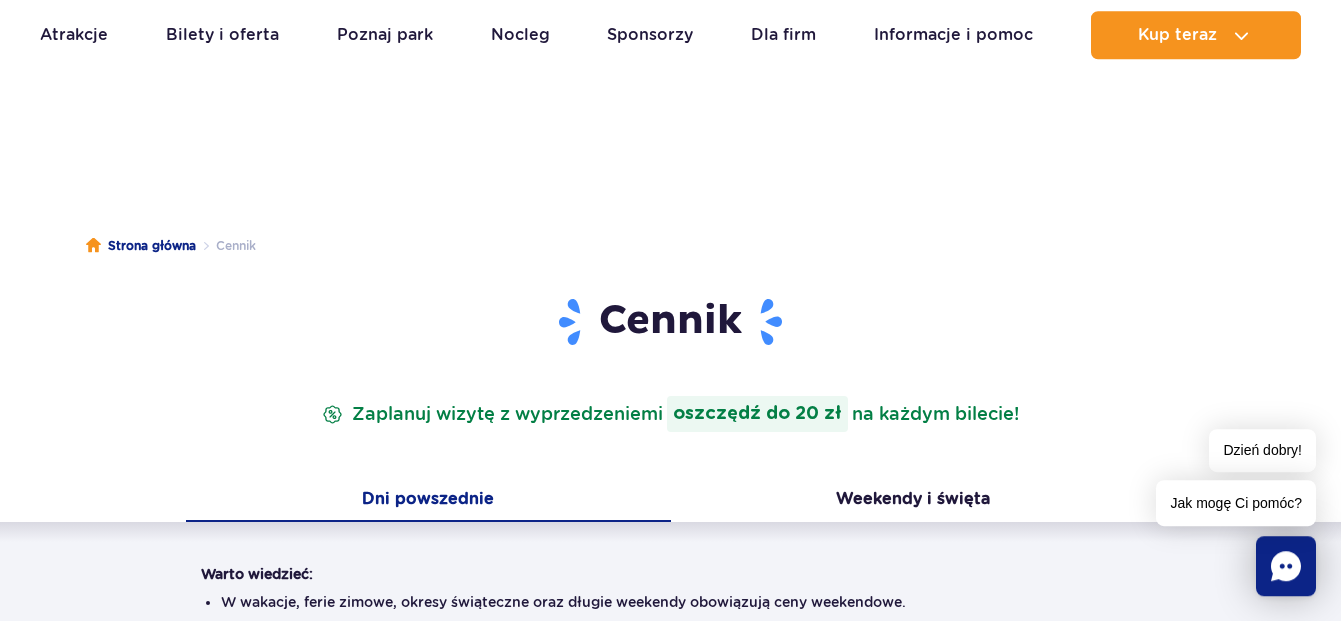 scroll, scrollTop: 0, scrollLeft: 0, axis: both 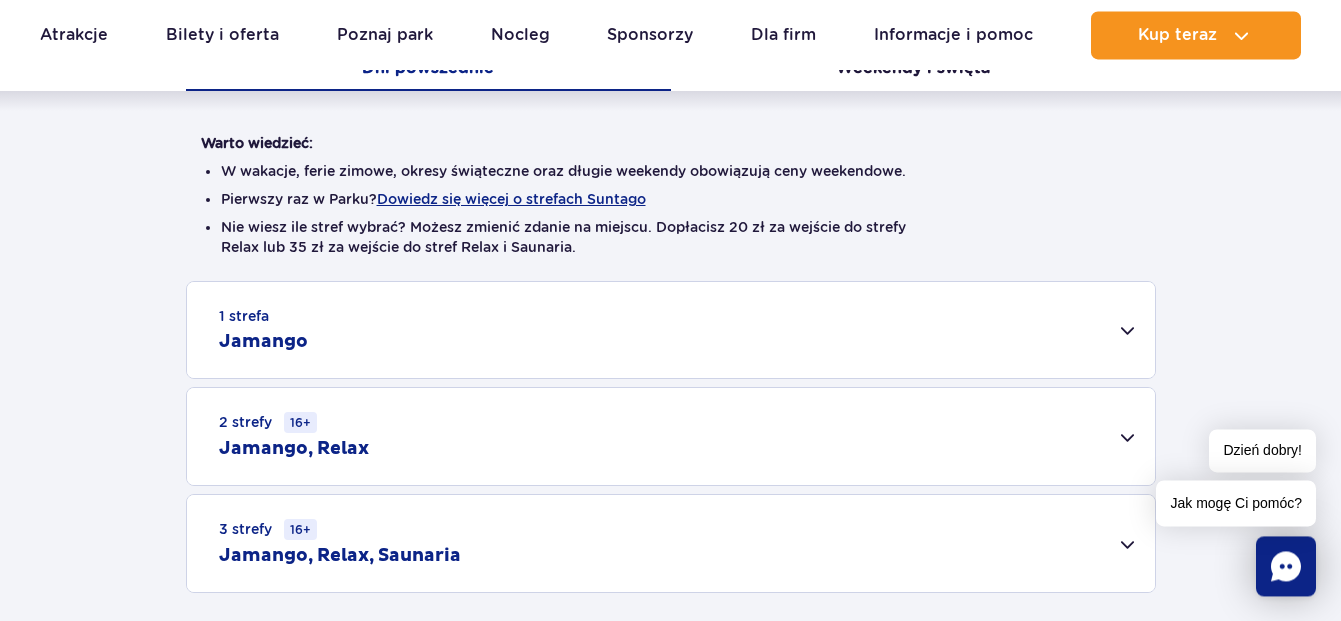 click on "1 strefa
Jamango" at bounding box center [671, 330] 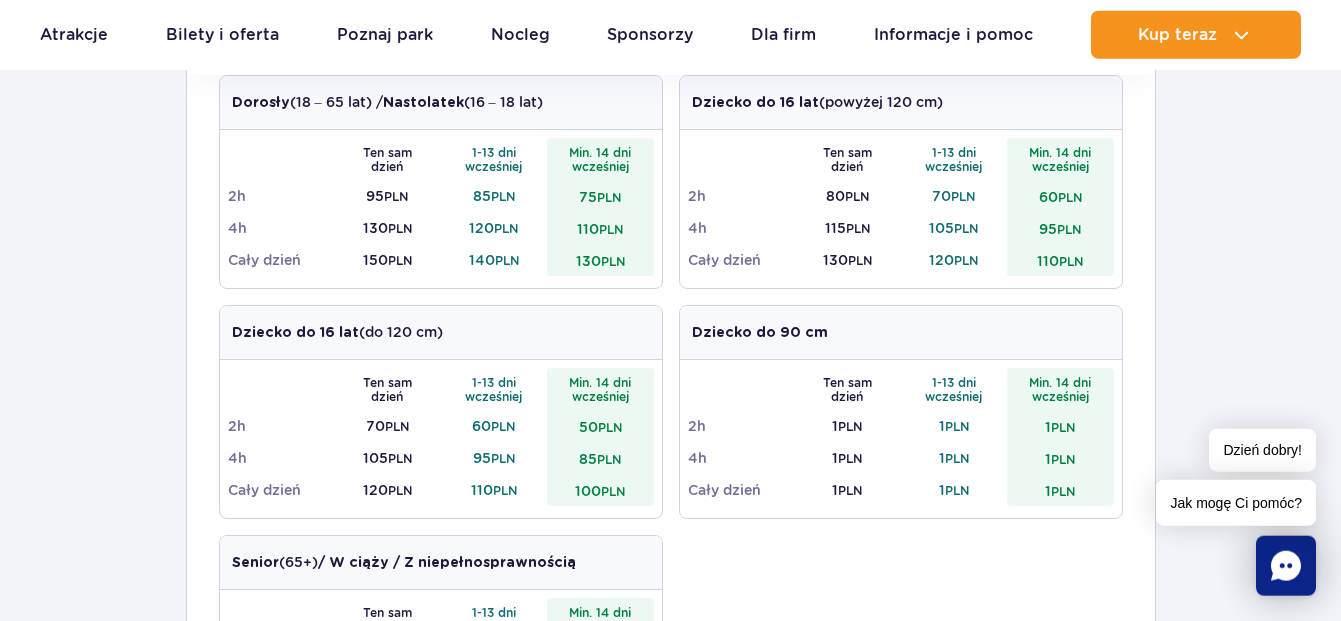 scroll, scrollTop: 779, scrollLeft: 0, axis: vertical 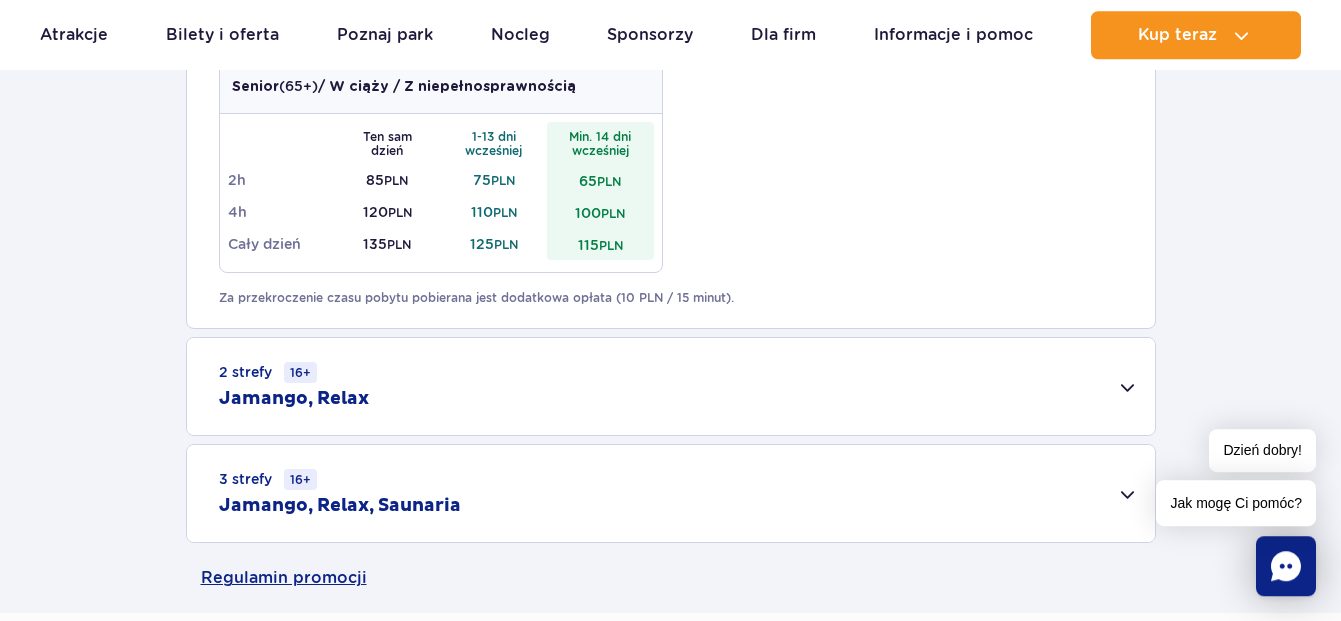 click on "2 strefy  16+
Jamango, Relax" at bounding box center (671, 386) 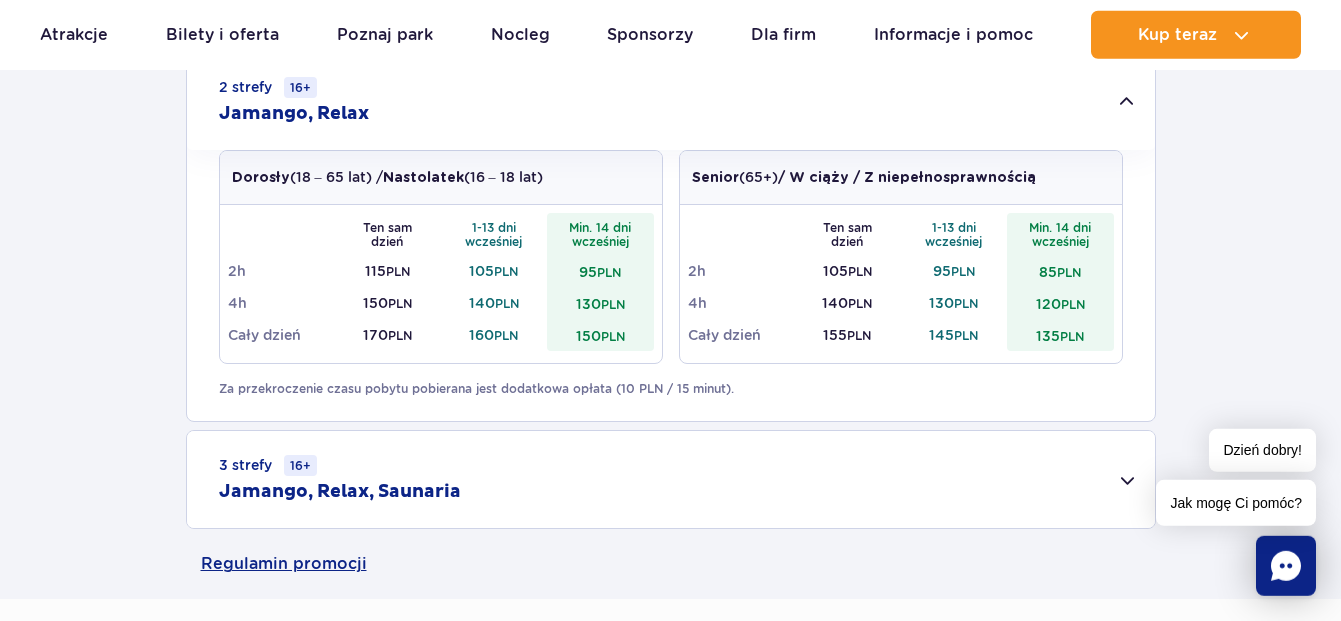 scroll, scrollTop: 1515, scrollLeft: 0, axis: vertical 